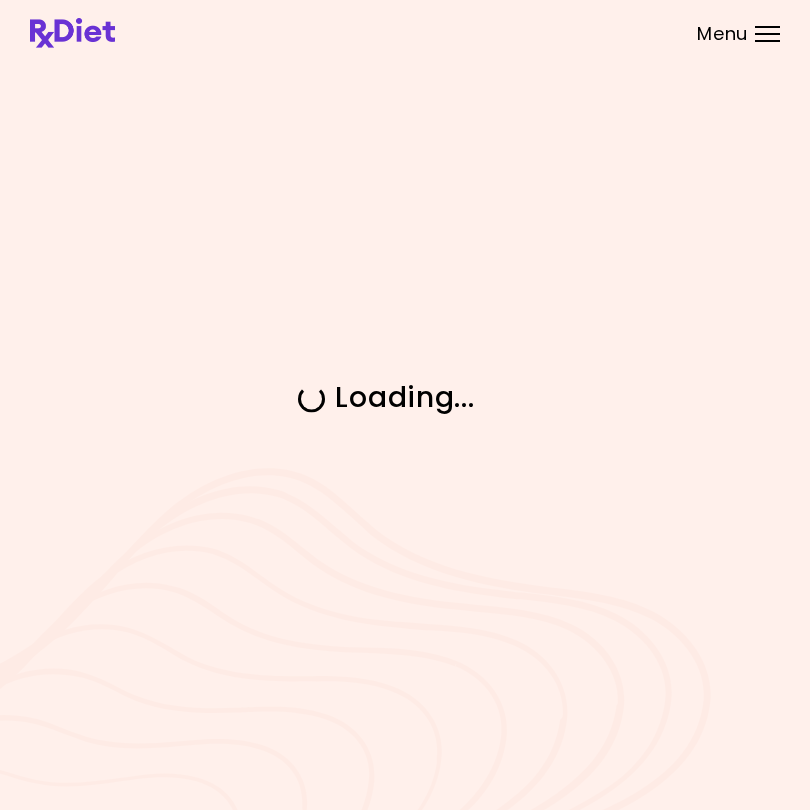 scroll, scrollTop: 0, scrollLeft: 0, axis: both 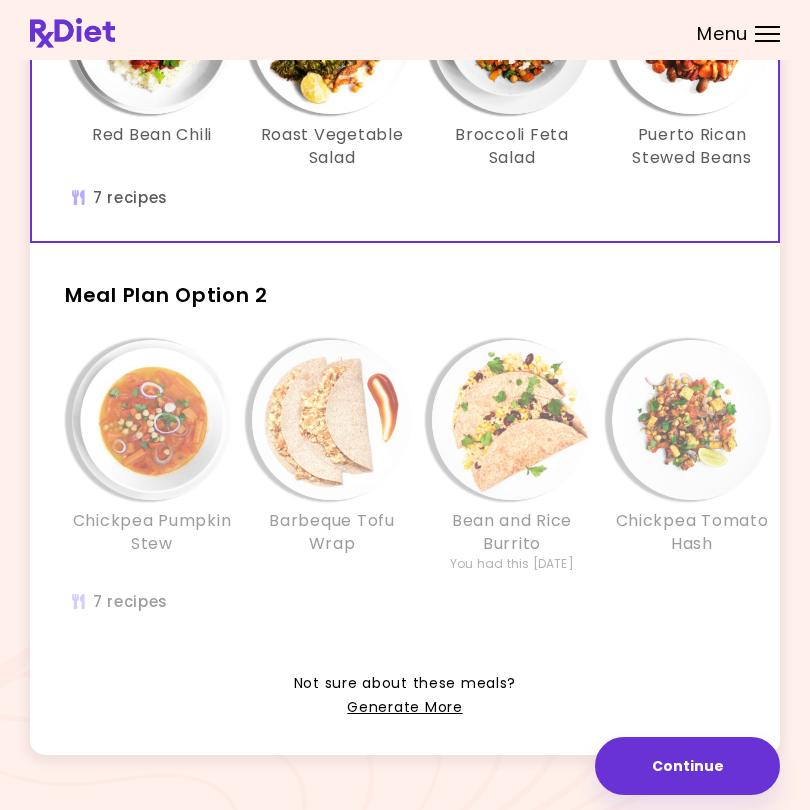 click at bounding box center [332, 420] 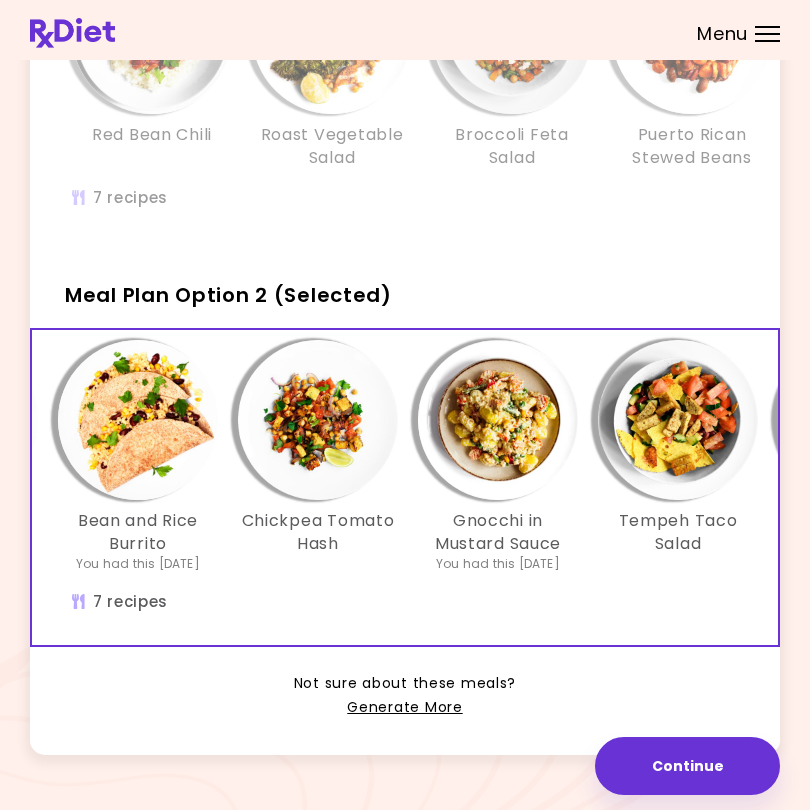 scroll, scrollTop: 0, scrollLeft: 378, axis: horizontal 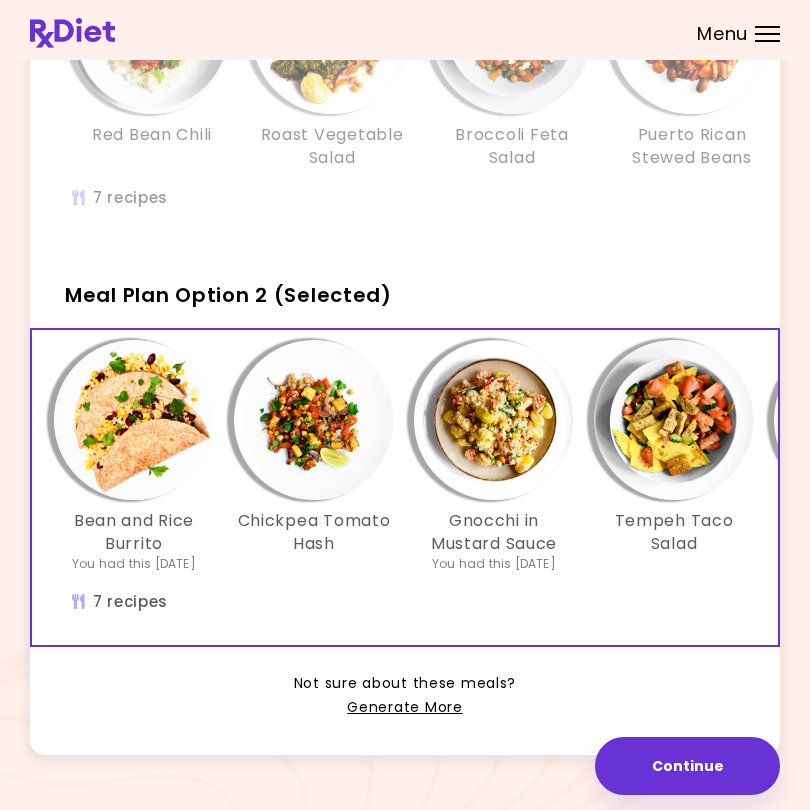 click at bounding box center (314, 420) 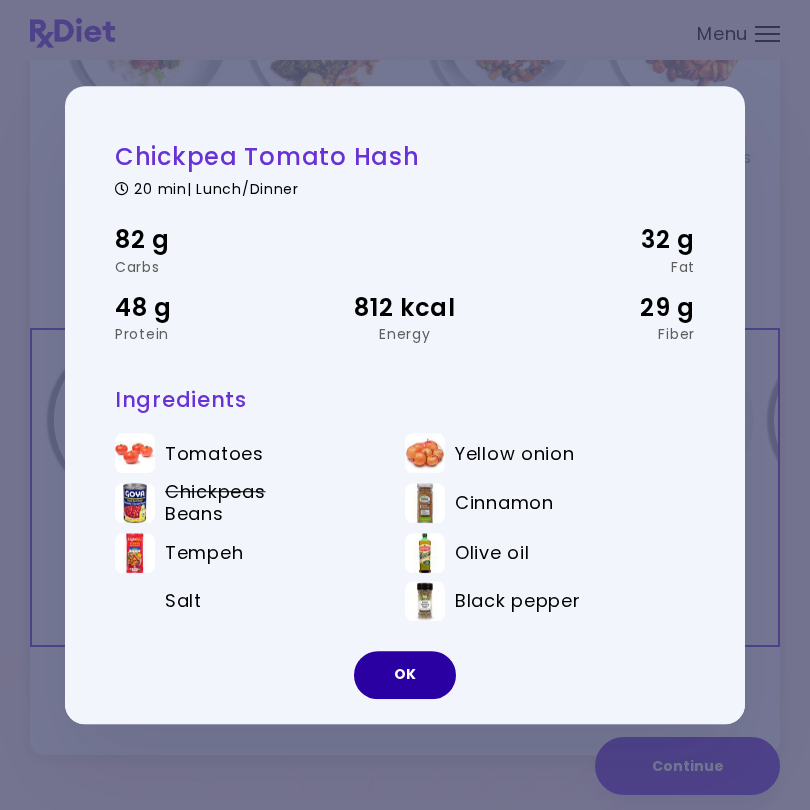 click on "OK" at bounding box center [405, 675] 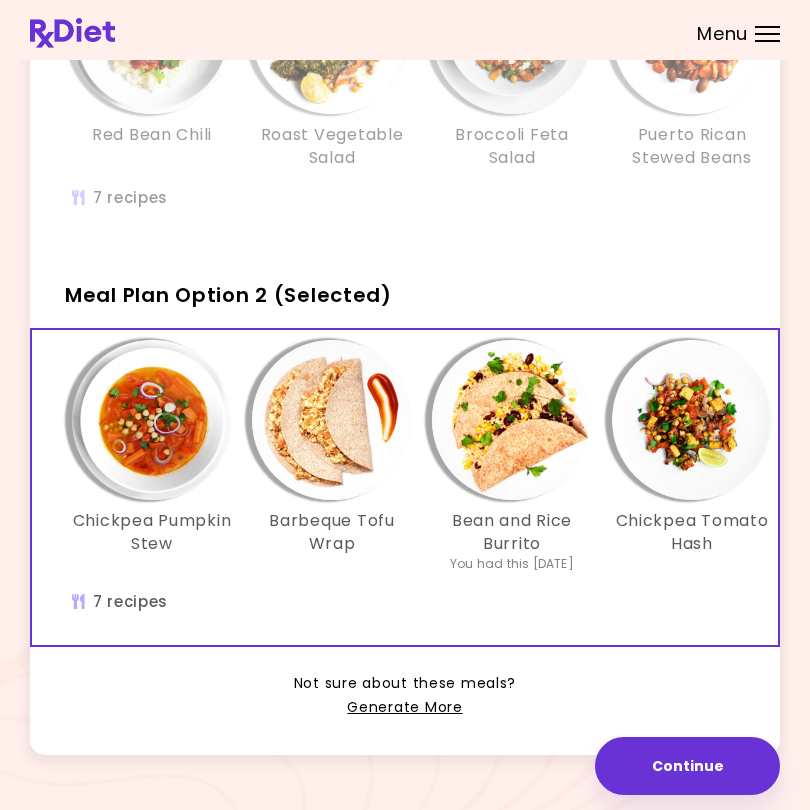 scroll, scrollTop: 0, scrollLeft: 0, axis: both 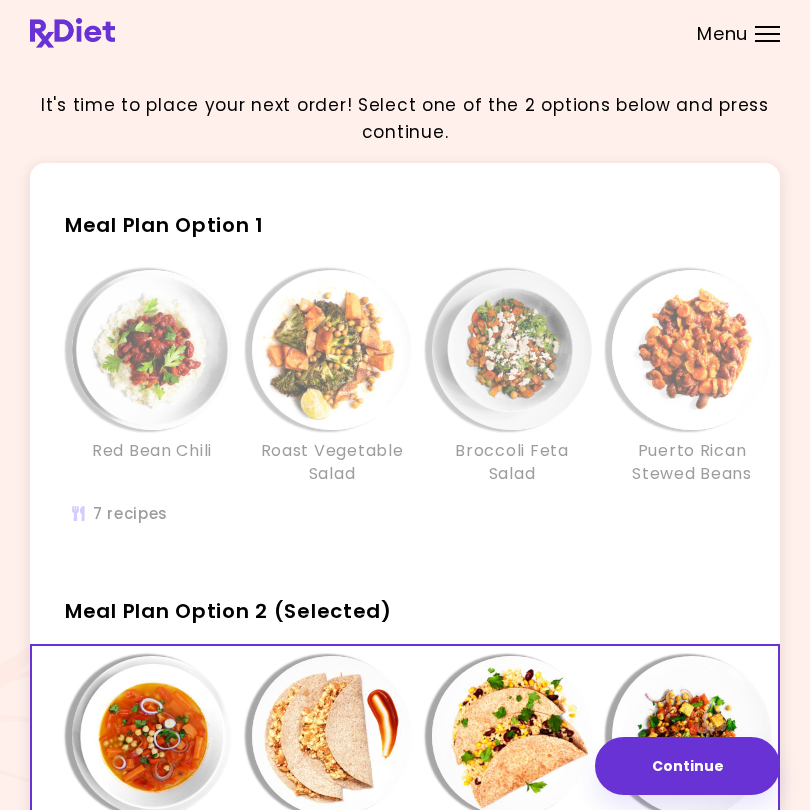click at bounding box center (692, 350) 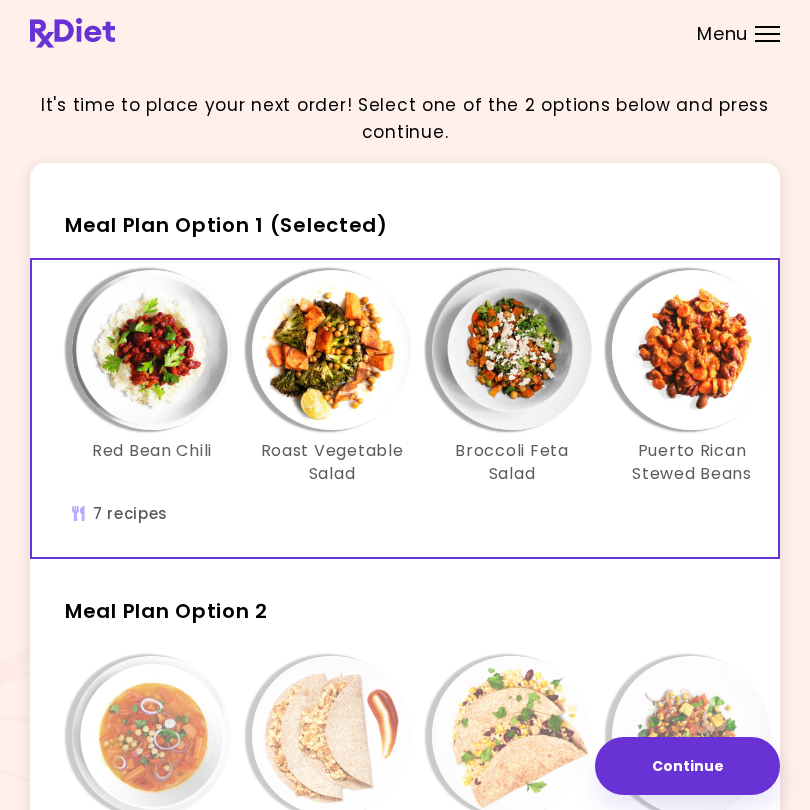 click at bounding box center (152, 350) 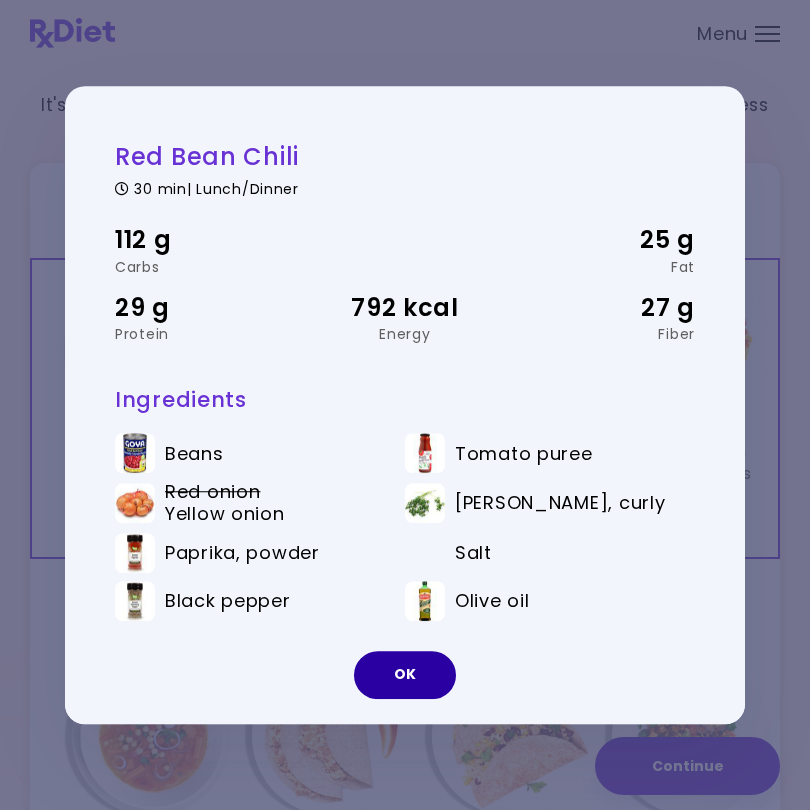 click on "OK" at bounding box center [405, 675] 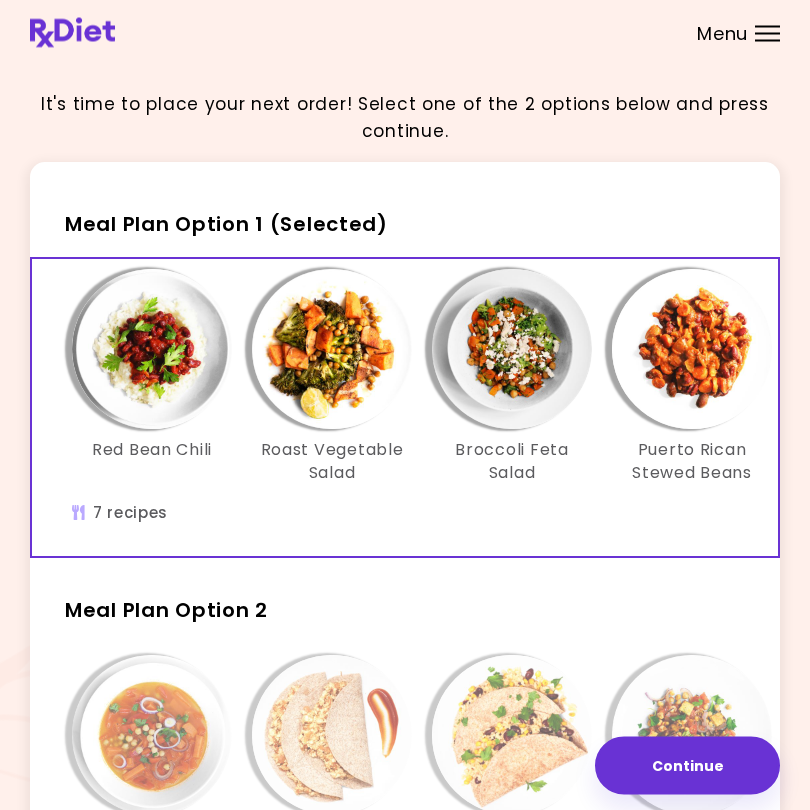 scroll, scrollTop: 0, scrollLeft: 0, axis: both 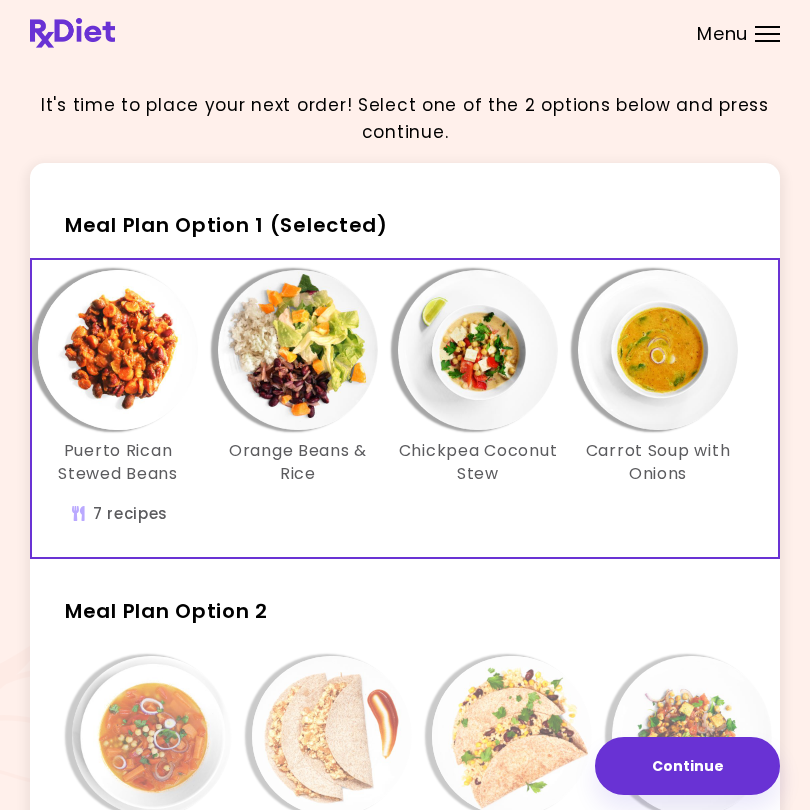 click at bounding box center (478, 350) 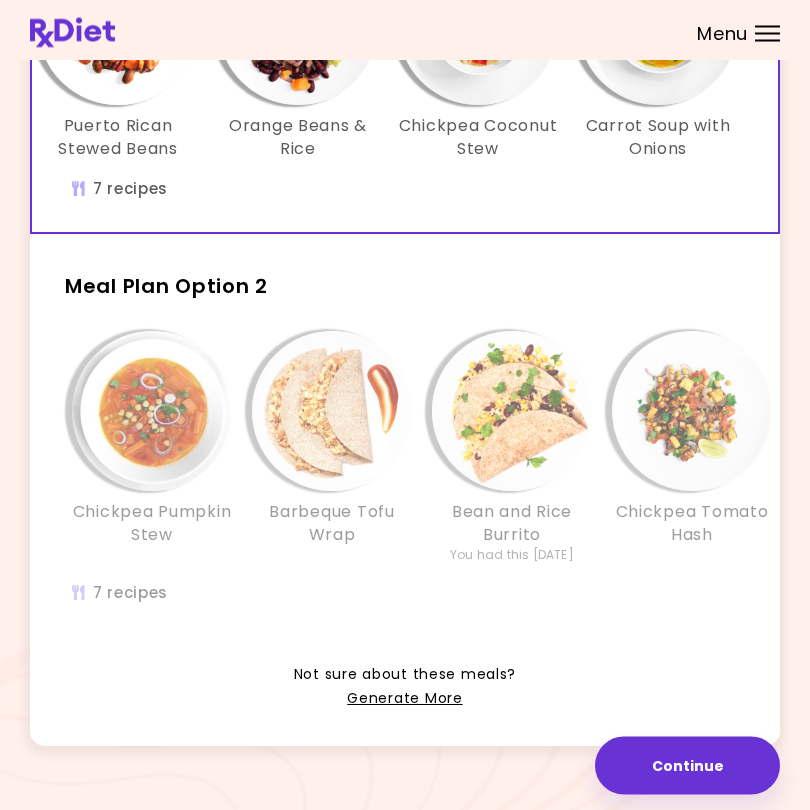 click on "Chickpea Pumpkin Stew   Barbeque Tofu Wrap   Bean and Rice Burrito You had this 4 months ago   Chickpea Tomato Hash   Gnocchi in Mustard Sauce You had this 5 weeks ago   Tempeh Taco Salad   Creamy Tofu & Zucchini" at bounding box center [692, 479] 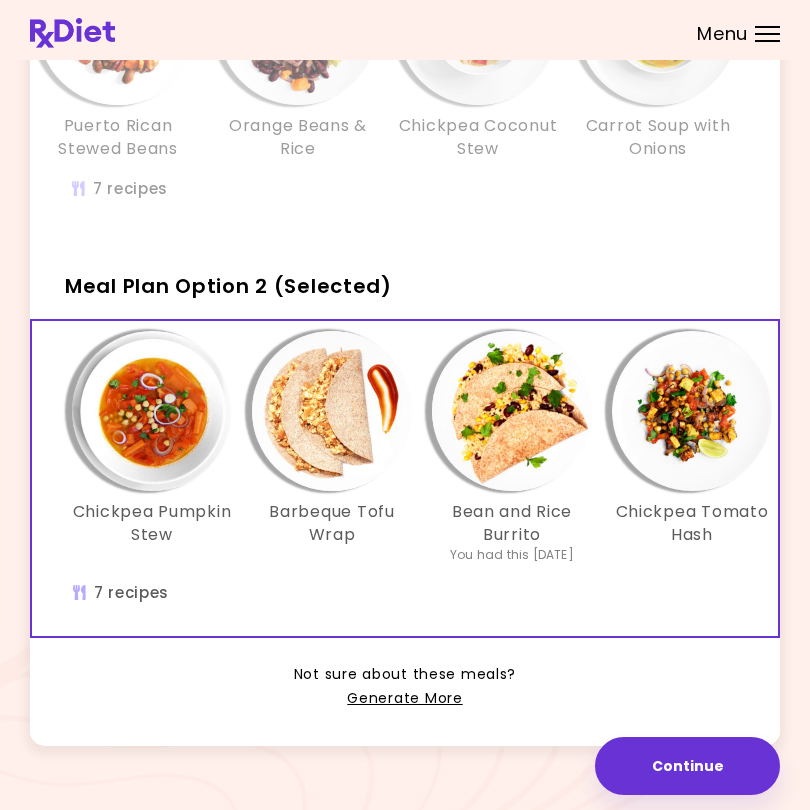 scroll, scrollTop: 0, scrollLeft: 0, axis: both 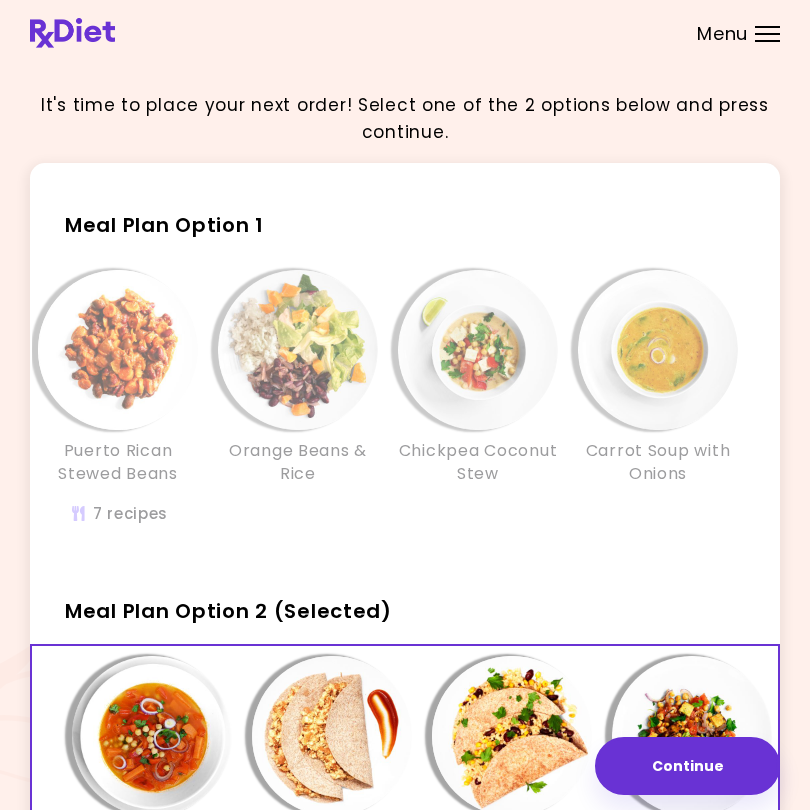 click on "Red Bean Chili   Roast Vegetable Salad   Broccoli Feta Salad   Puerto Rican Stewed Beans   Orange Beans & Rice   Chickpea Coconut Stew   Carrot Soup with Onions" at bounding box center (118, 408) 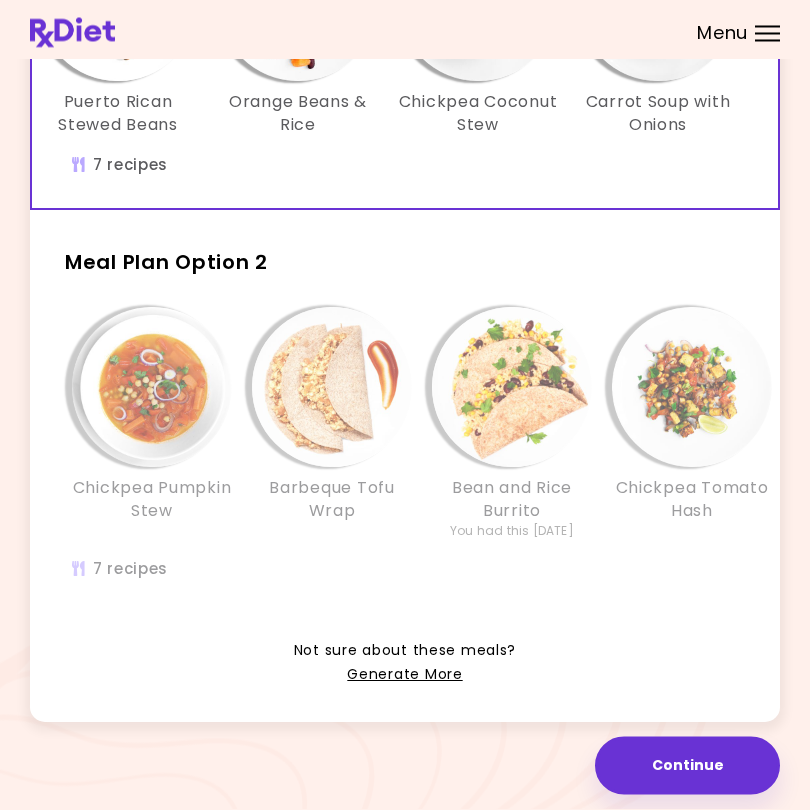 scroll, scrollTop: 347, scrollLeft: 0, axis: vertical 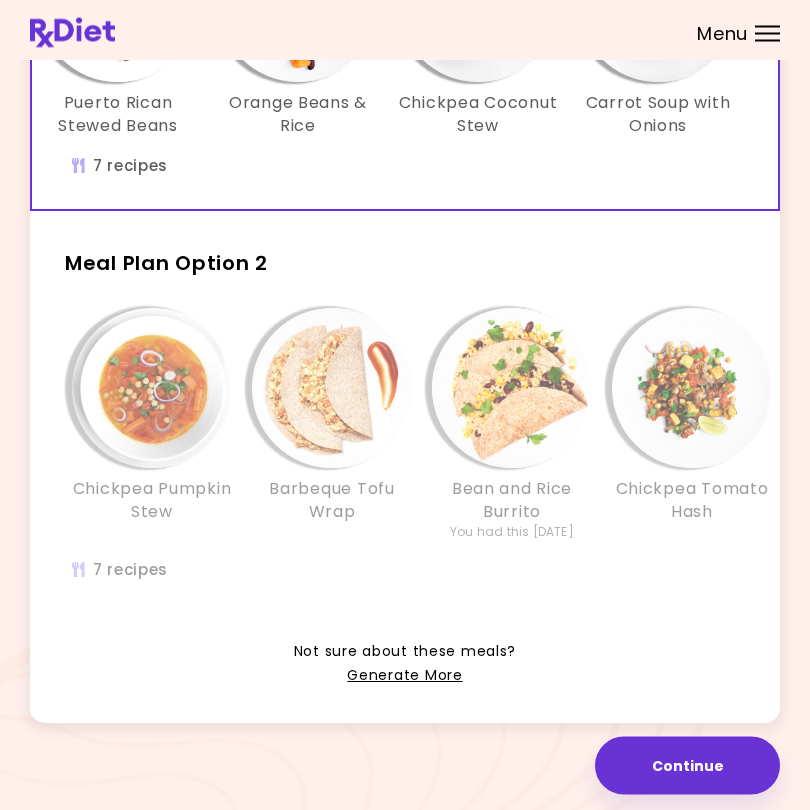 click at bounding box center [152, 389] 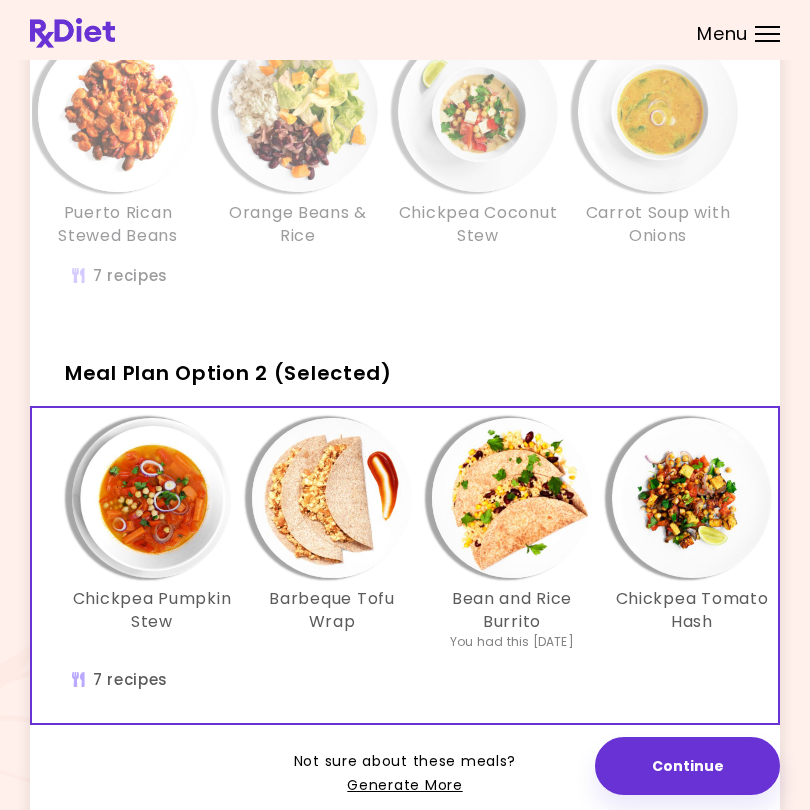 scroll, scrollTop: 233, scrollLeft: 0, axis: vertical 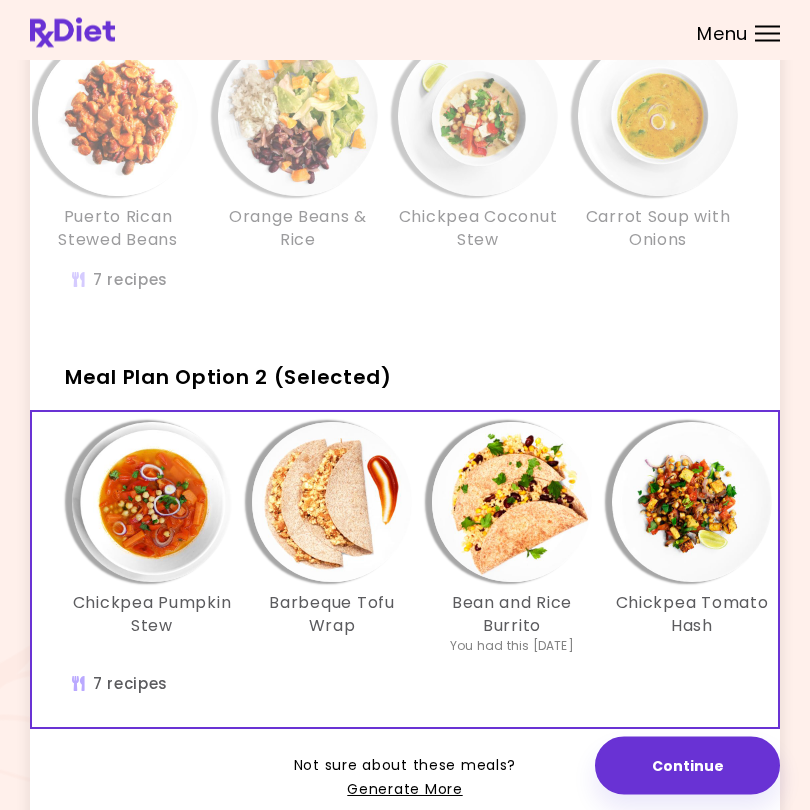 click at bounding box center [405, 30] 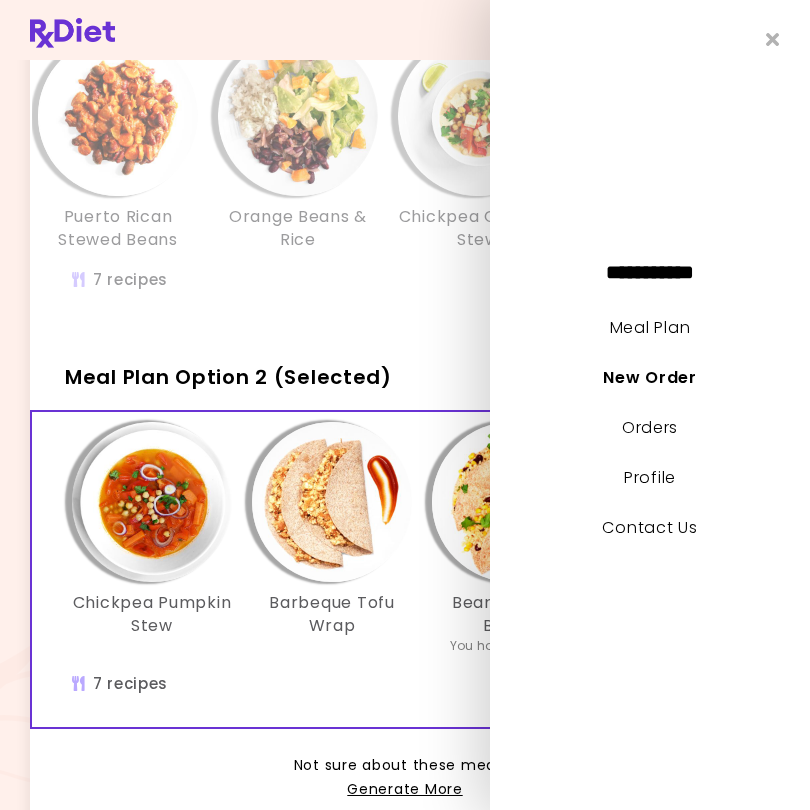 click on "**********" at bounding box center (650, 405) 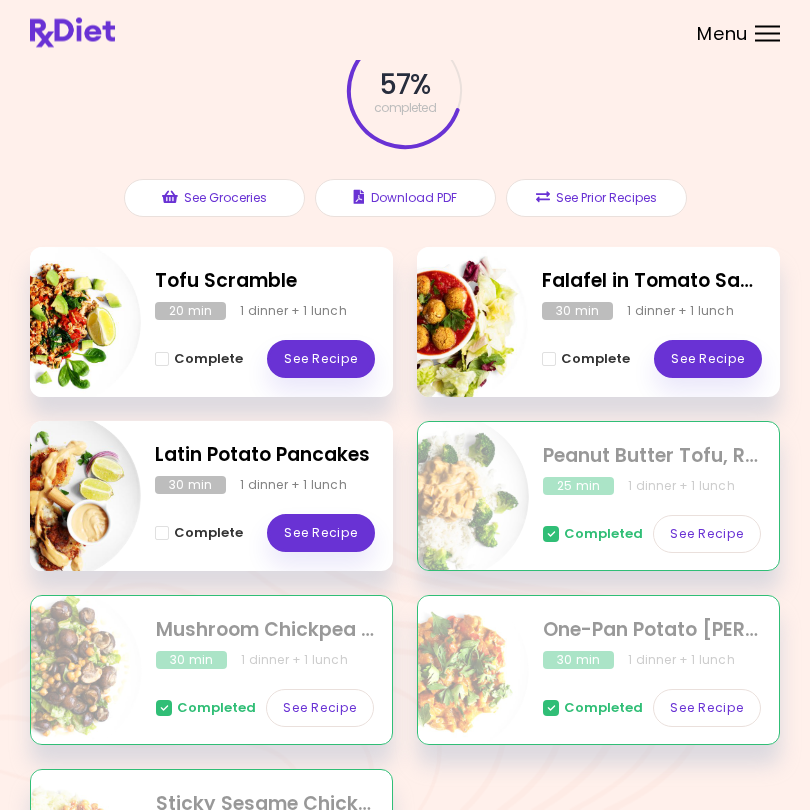 scroll, scrollTop: 126, scrollLeft: 0, axis: vertical 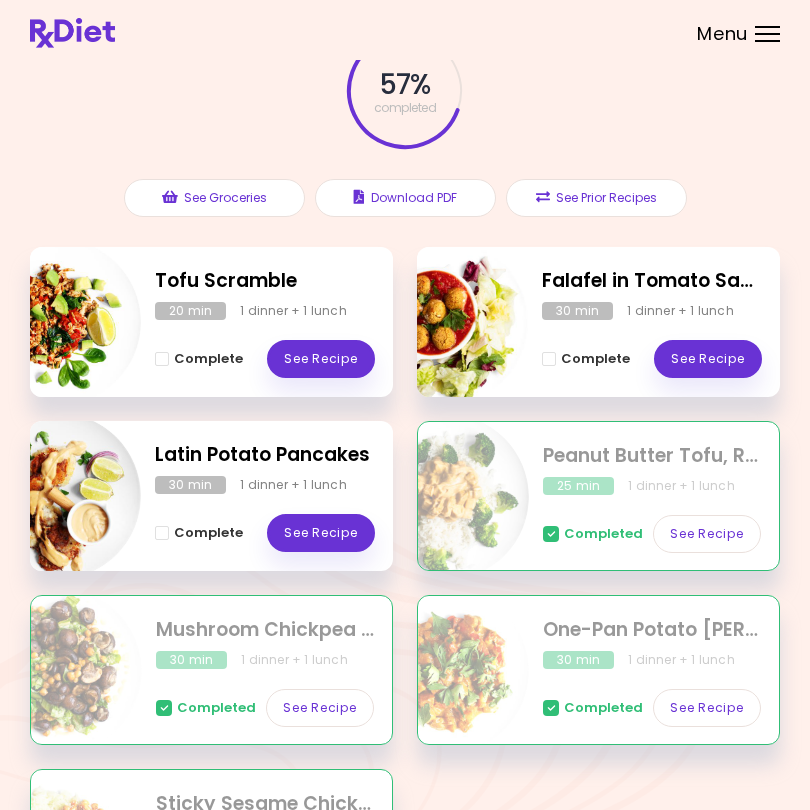 click on "See Recipe" at bounding box center [708, 359] 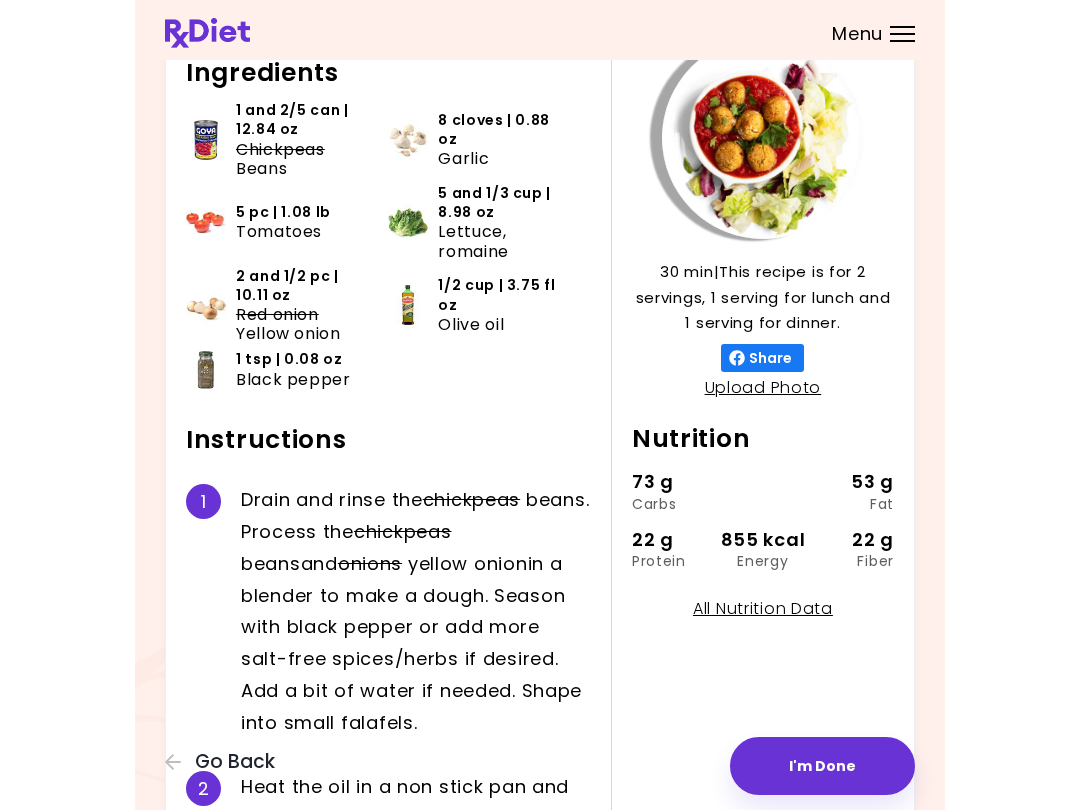scroll, scrollTop: 0, scrollLeft: 0, axis: both 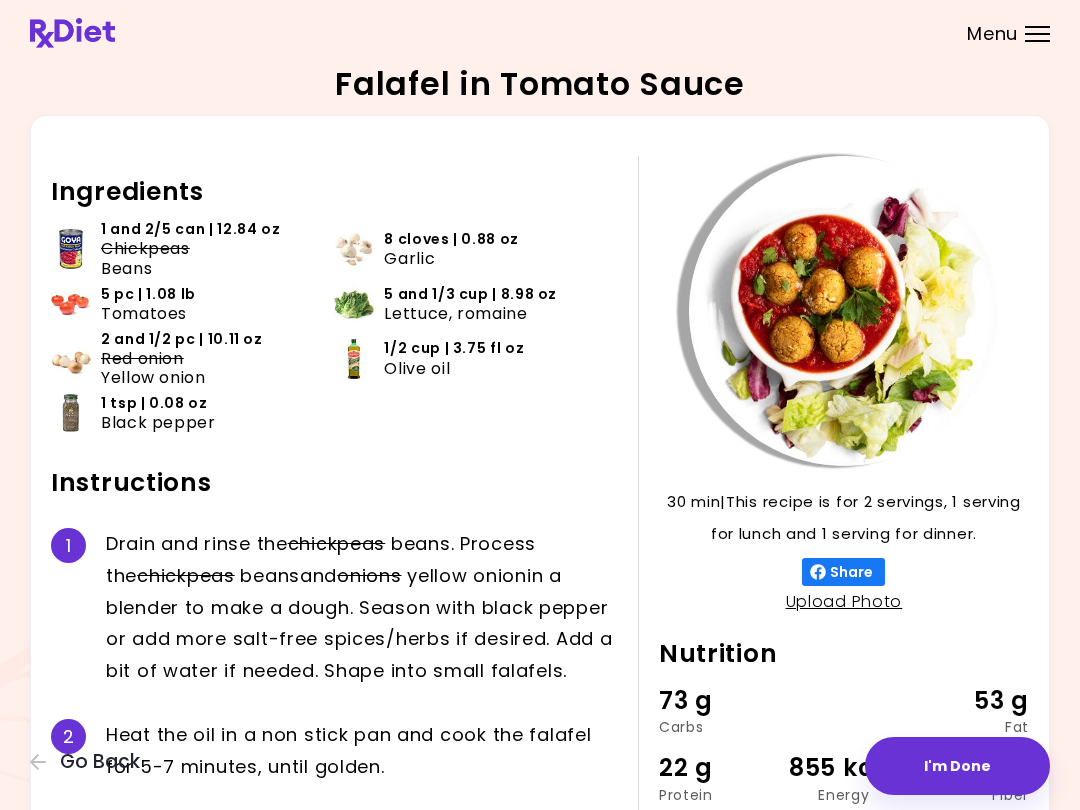 click on "I'm Done" at bounding box center (957, 766) 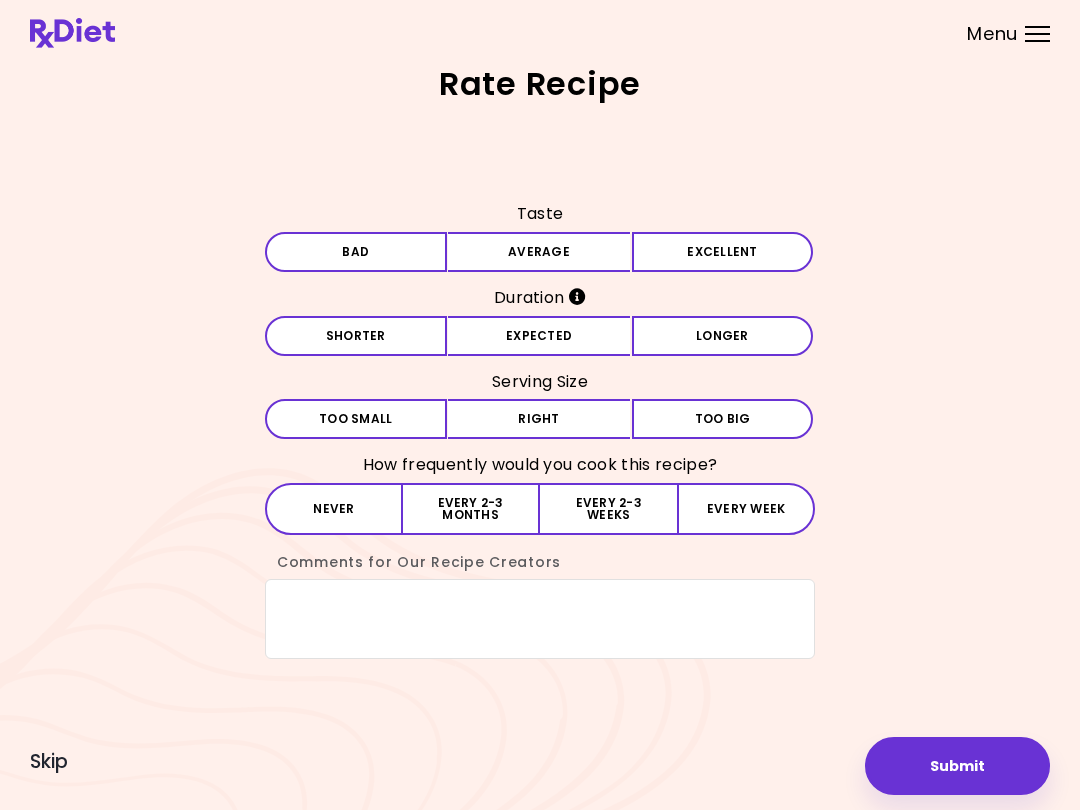 click on "Bad" at bounding box center (356, 252) 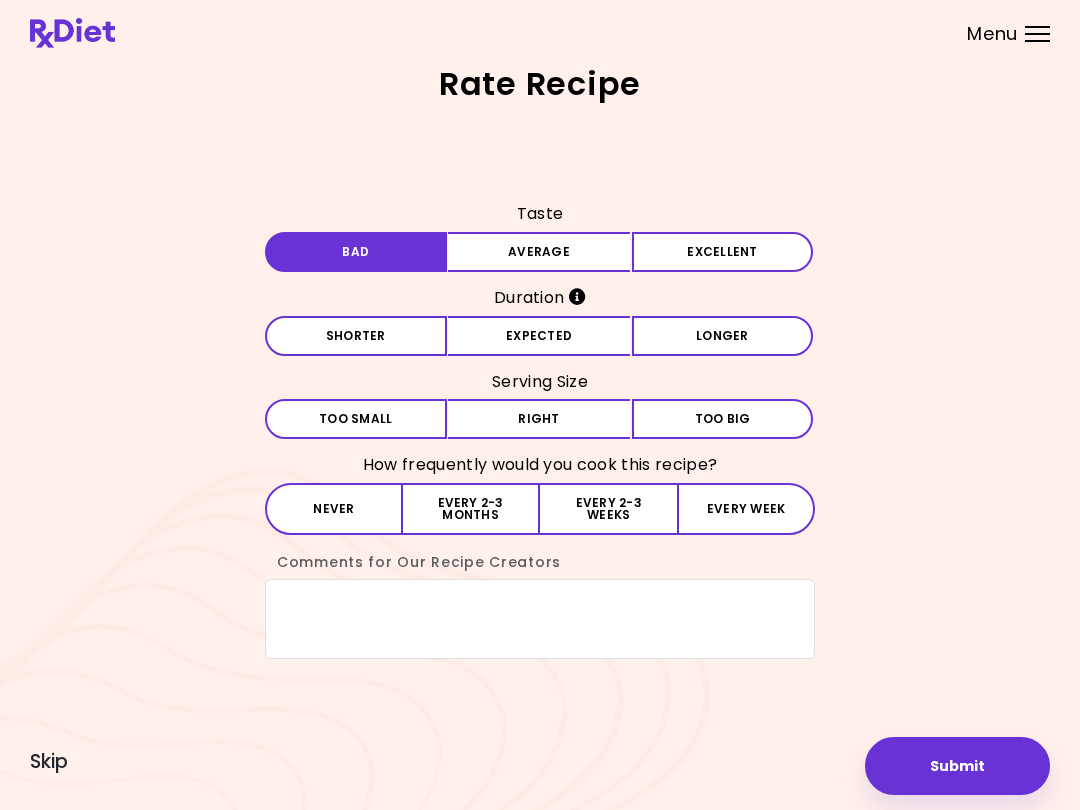 click on "Expected" at bounding box center (539, 336) 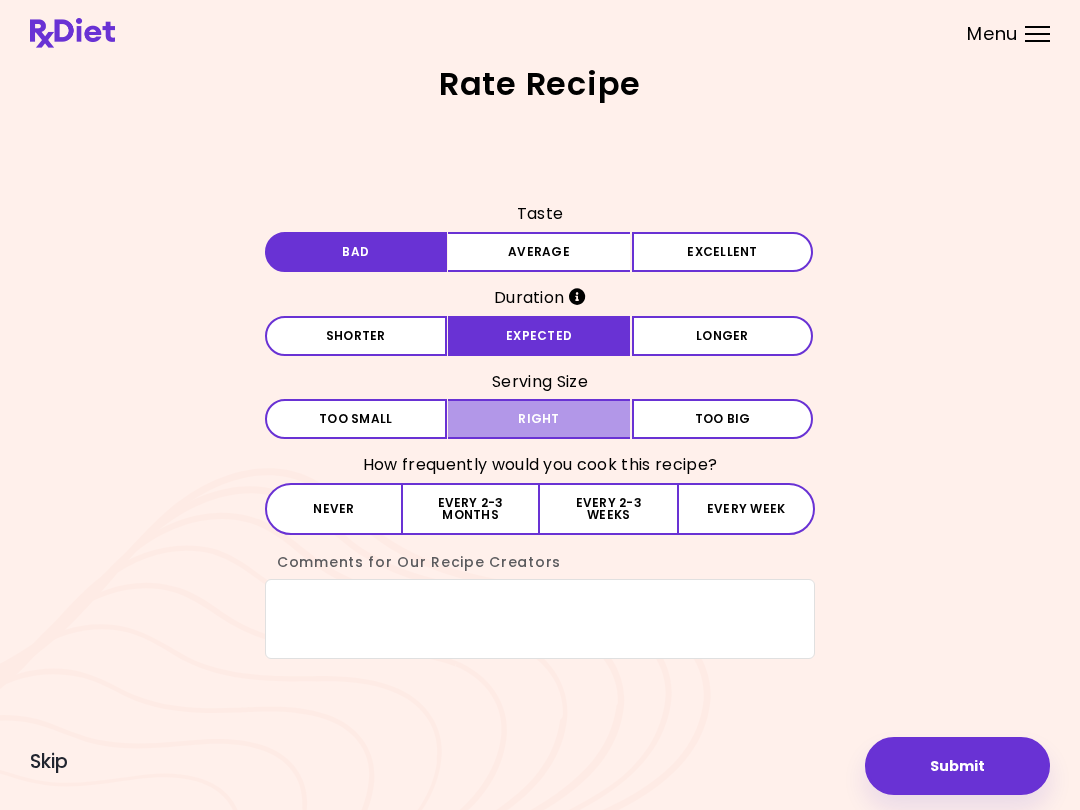 click on "Right" at bounding box center (539, 419) 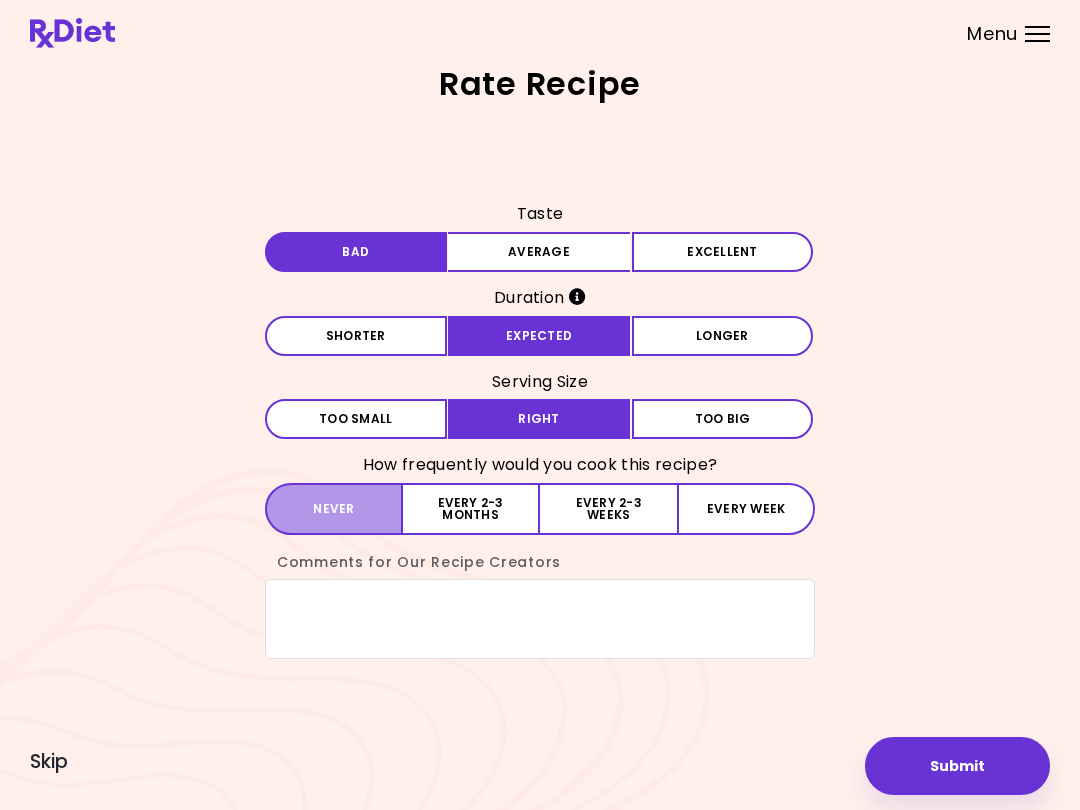 click on "Never" at bounding box center [334, 509] 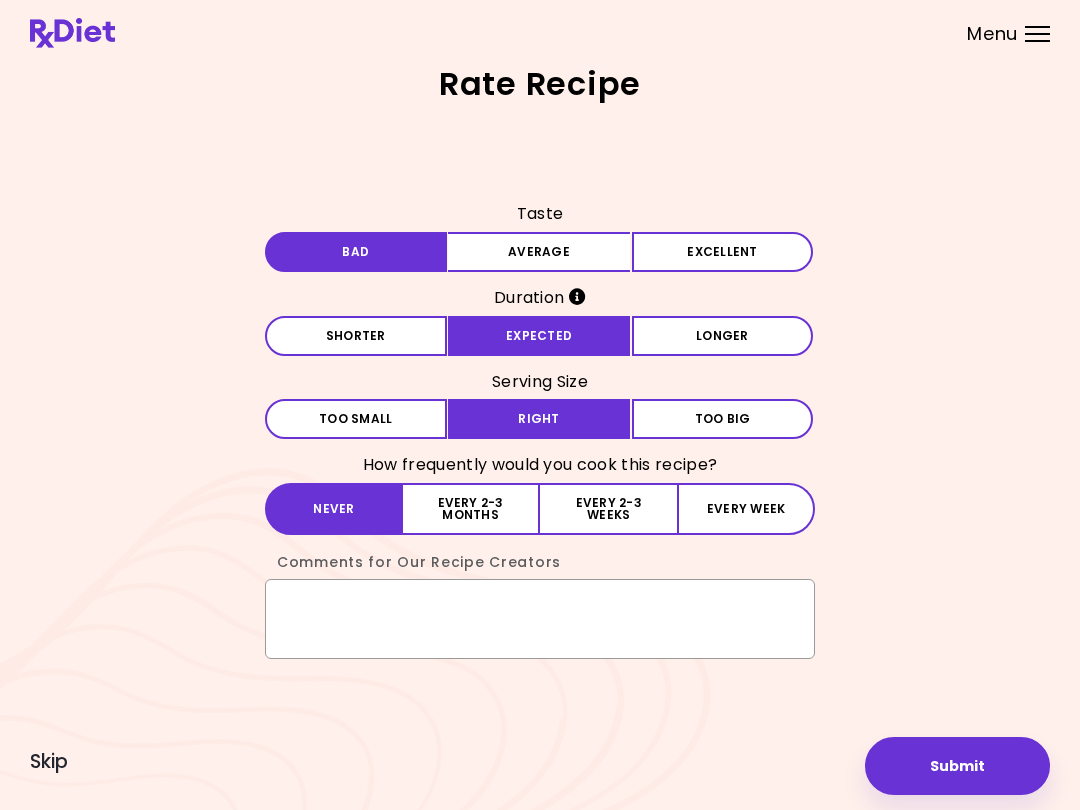 click on "Comments for Our Recipe Creators" at bounding box center [540, 619] 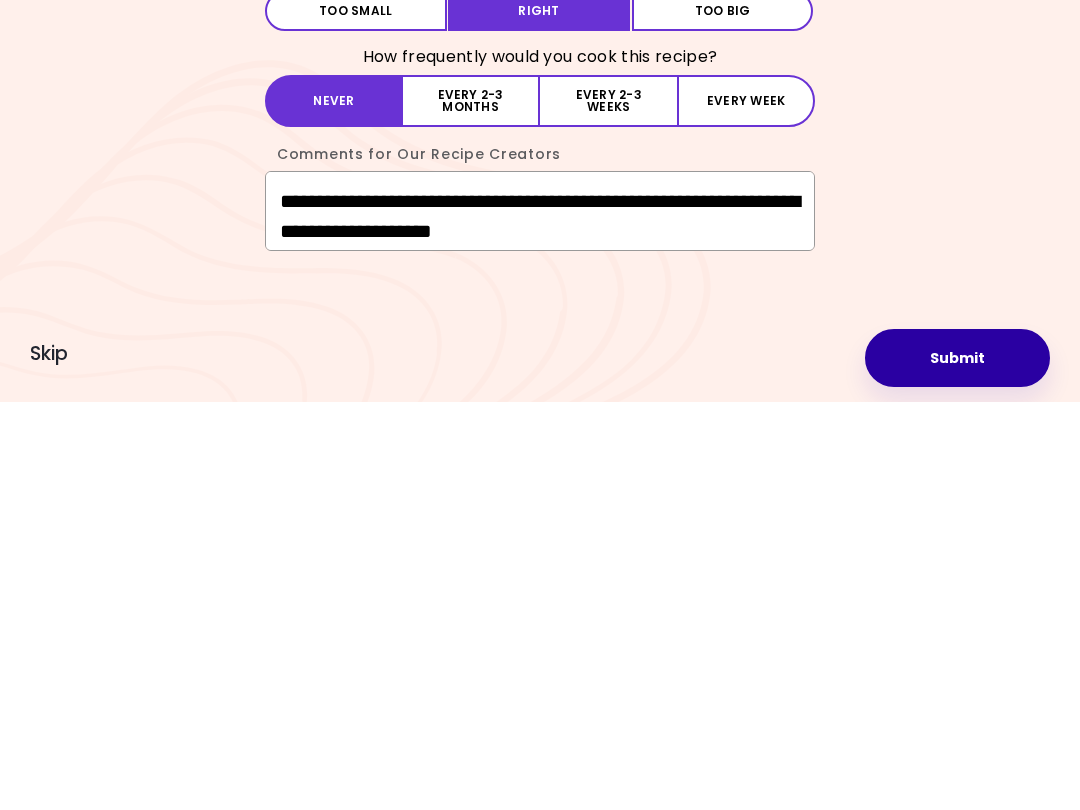 type on "**********" 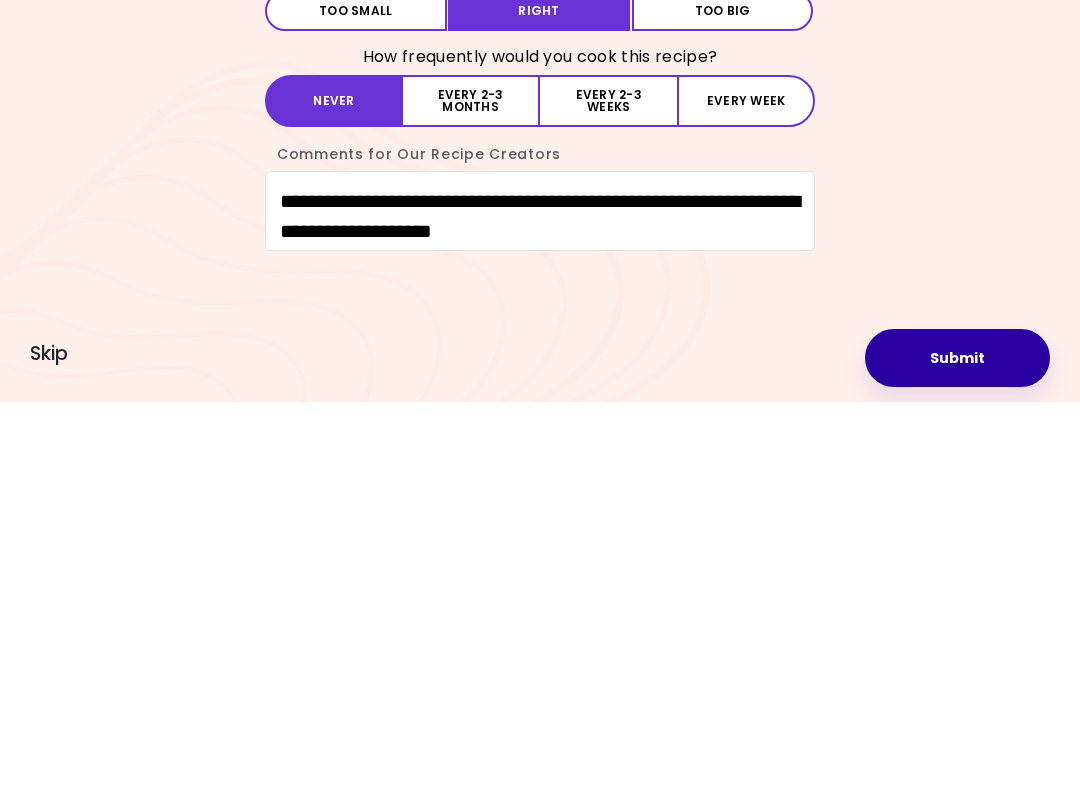 click on "Submit" at bounding box center [957, 766] 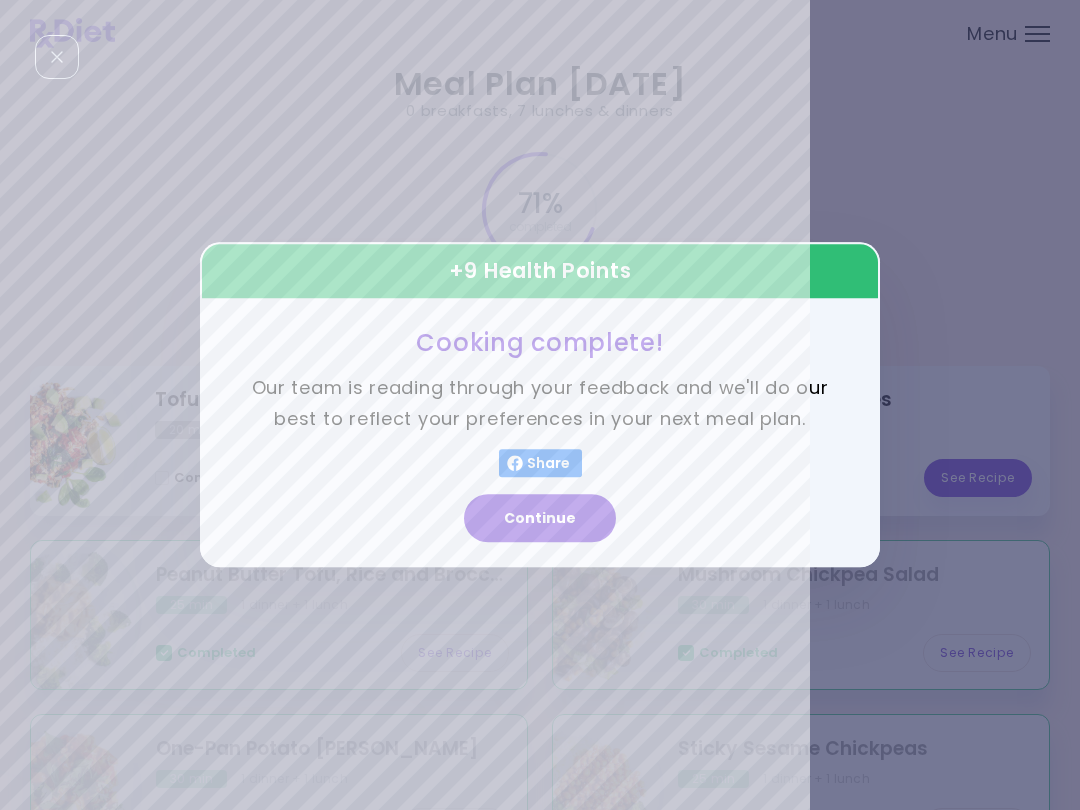 click on "Continue" at bounding box center [540, 519] 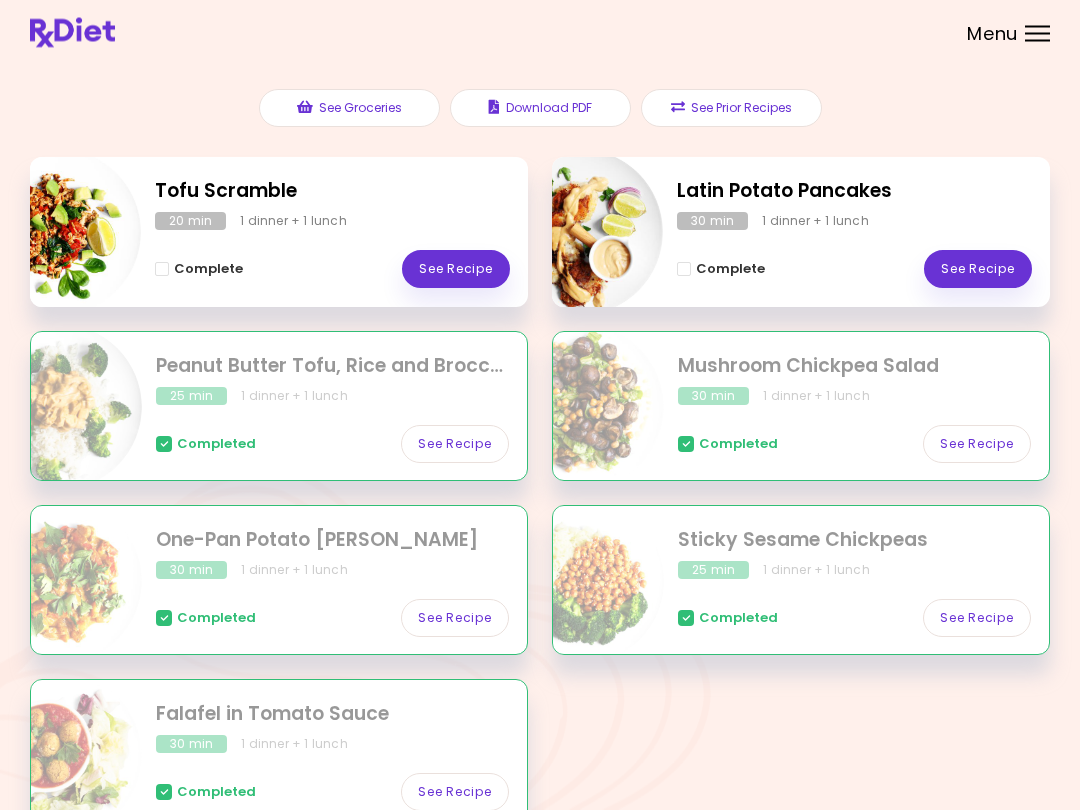 scroll, scrollTop: 0, scrollLeft: 0, axis: both 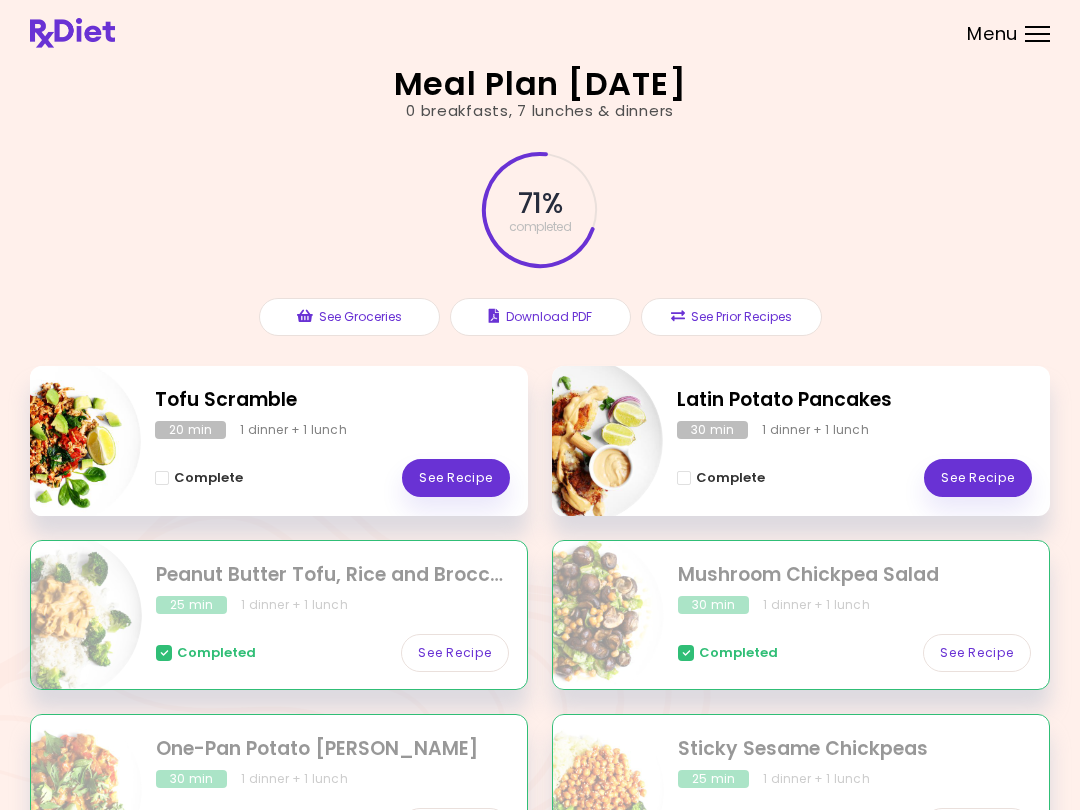 click on "Menu" at bounding box center [1037, 34] 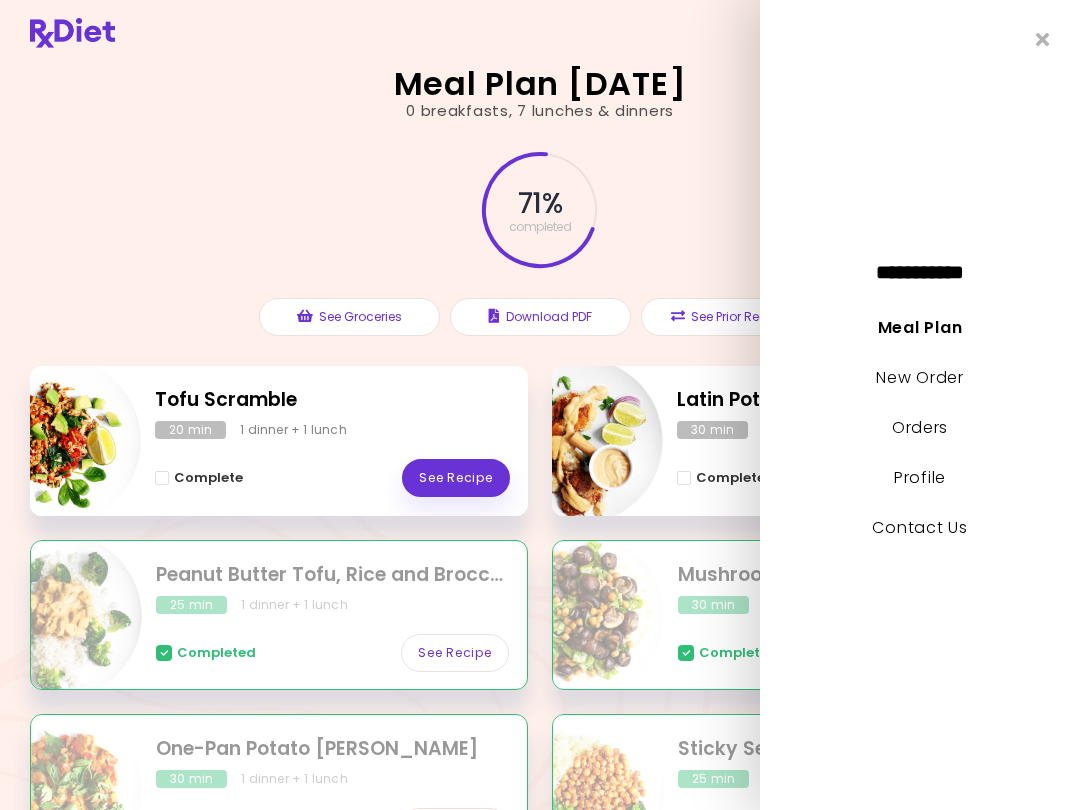 click on "Profile" at bounding box center [920, 477] 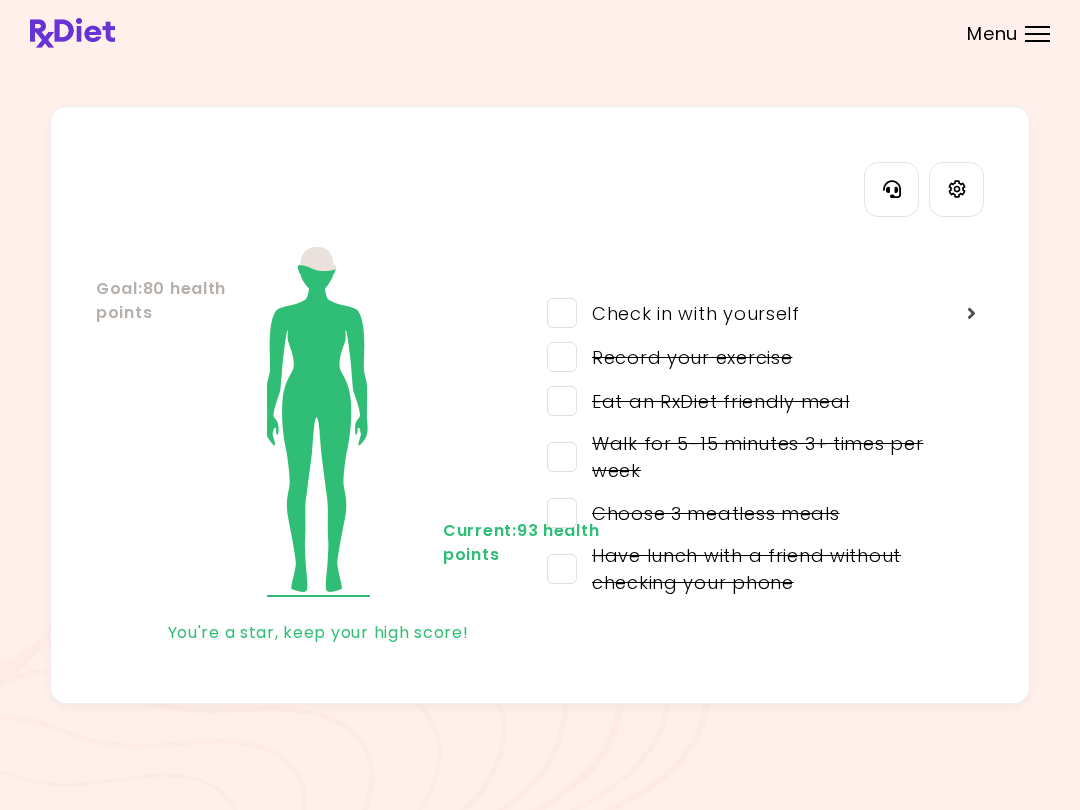 click at bounding box center (562, 313) 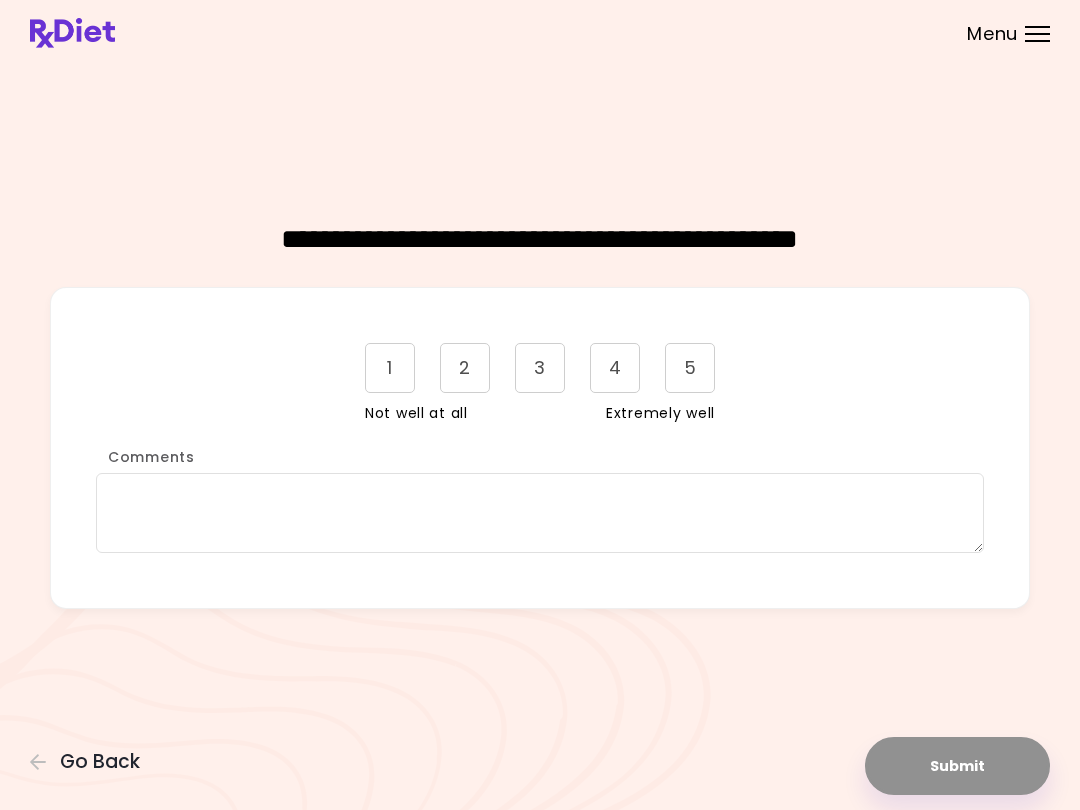 click on "2" at bounding box center [465, 368] 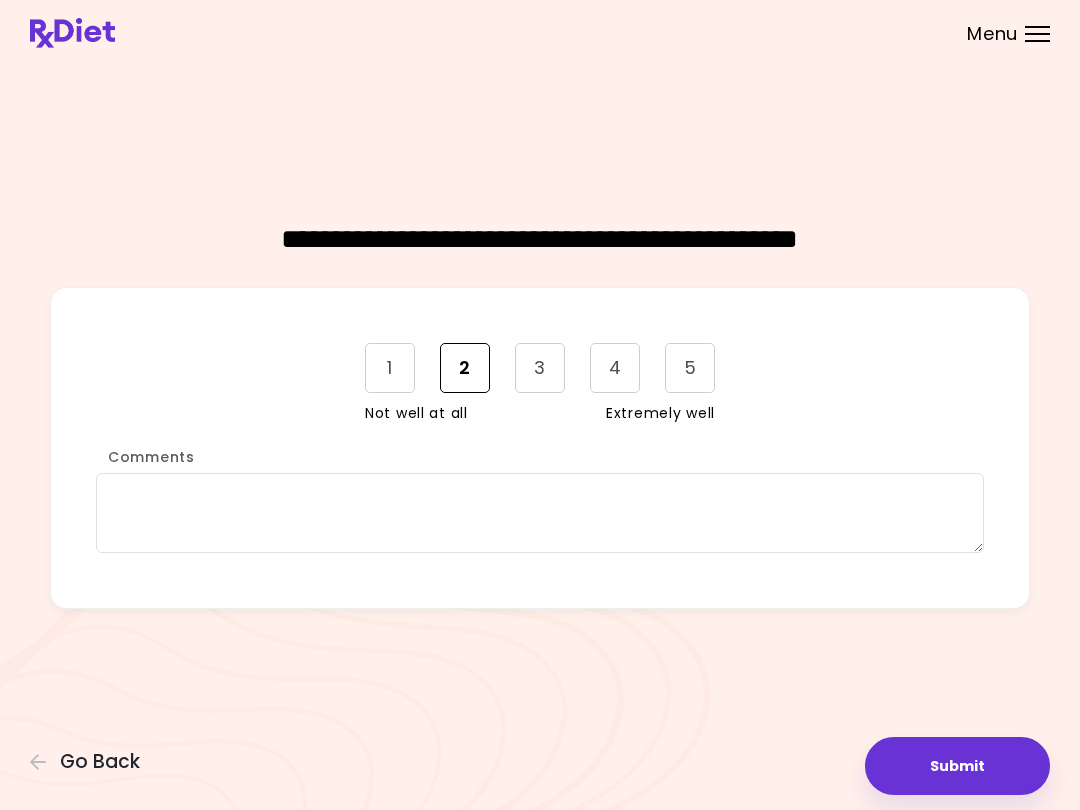 click on "Submit" at bounding box center (957, 766) 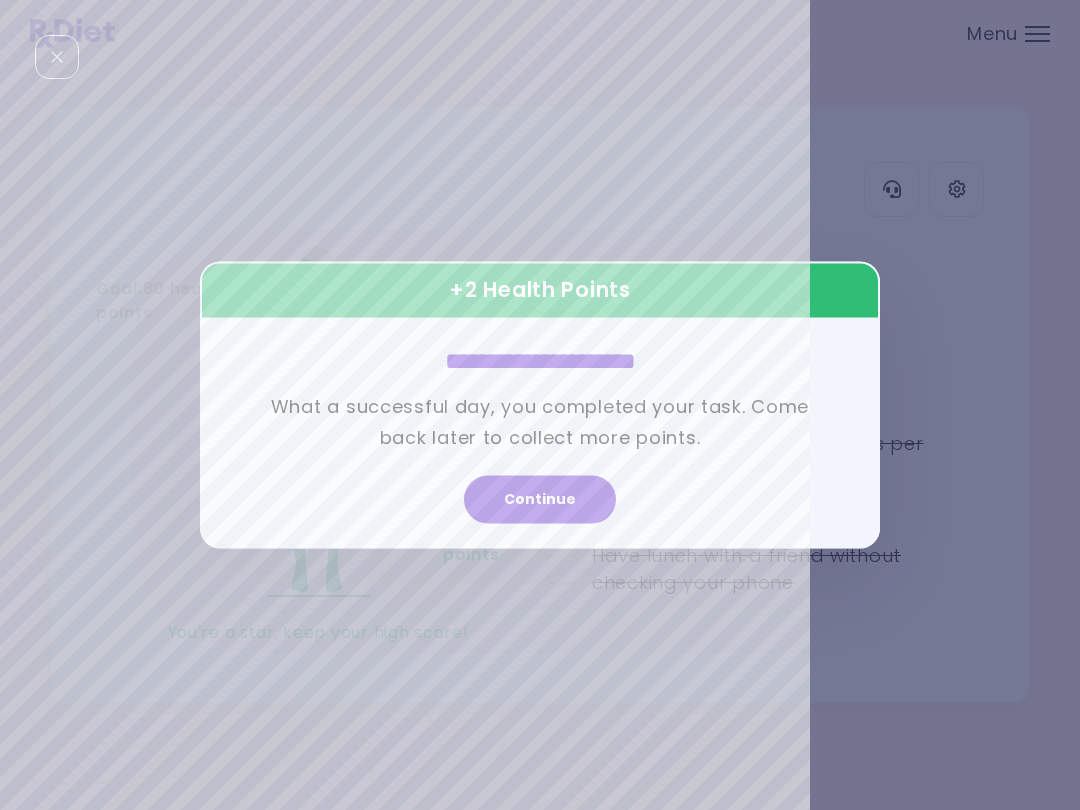 click on "Continue" at bounding box center [540, 500] 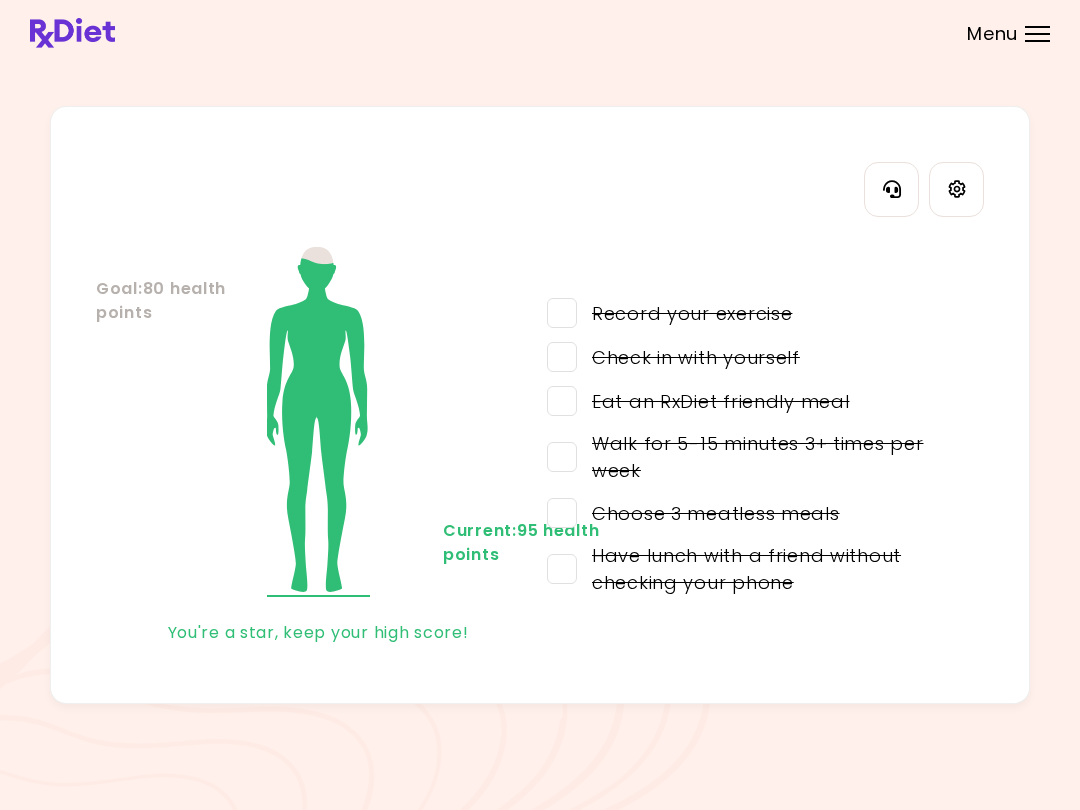 click on "Menu" at bounding box center [1037, 34] 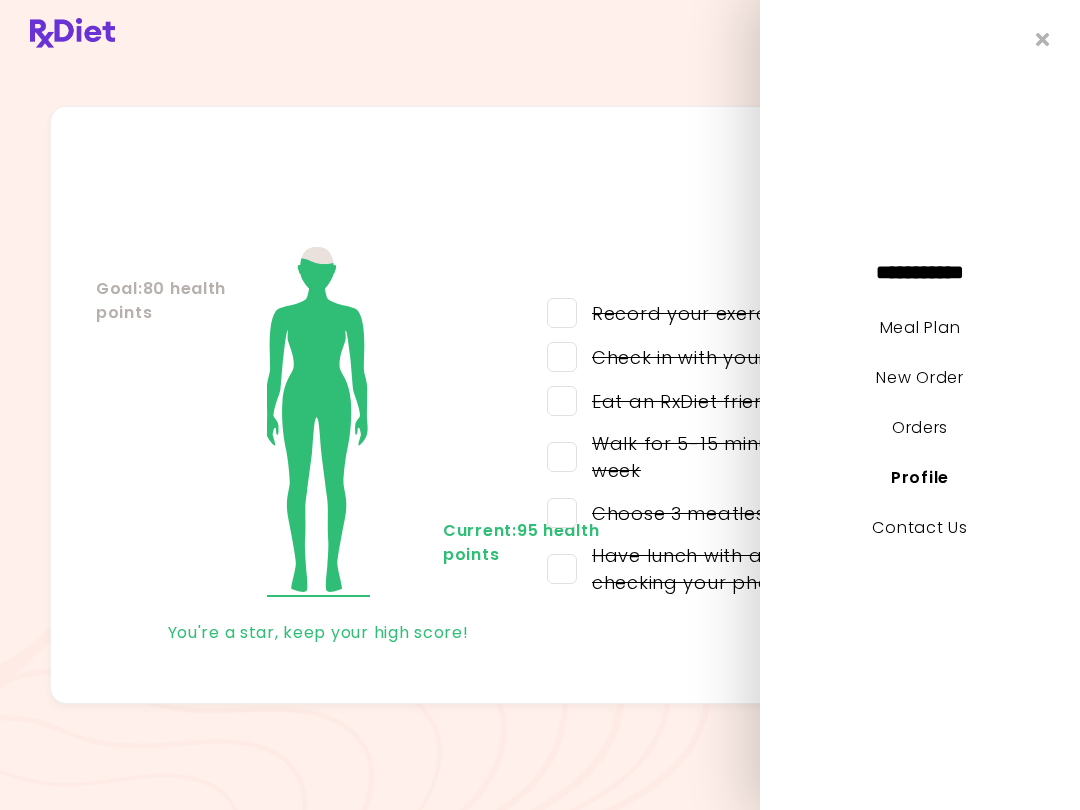 click on "New Order" at bounding box center (920, 387) 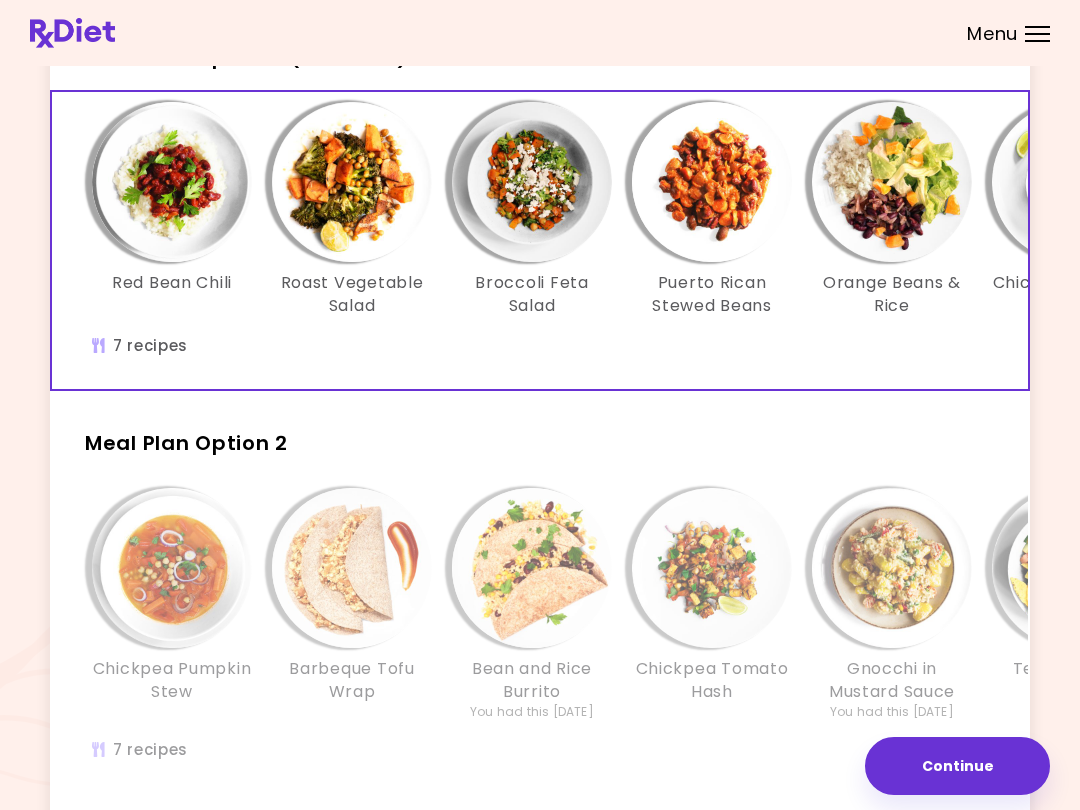 scroll, scrollTop: 314, scrollLeft: 0, axis: vertical 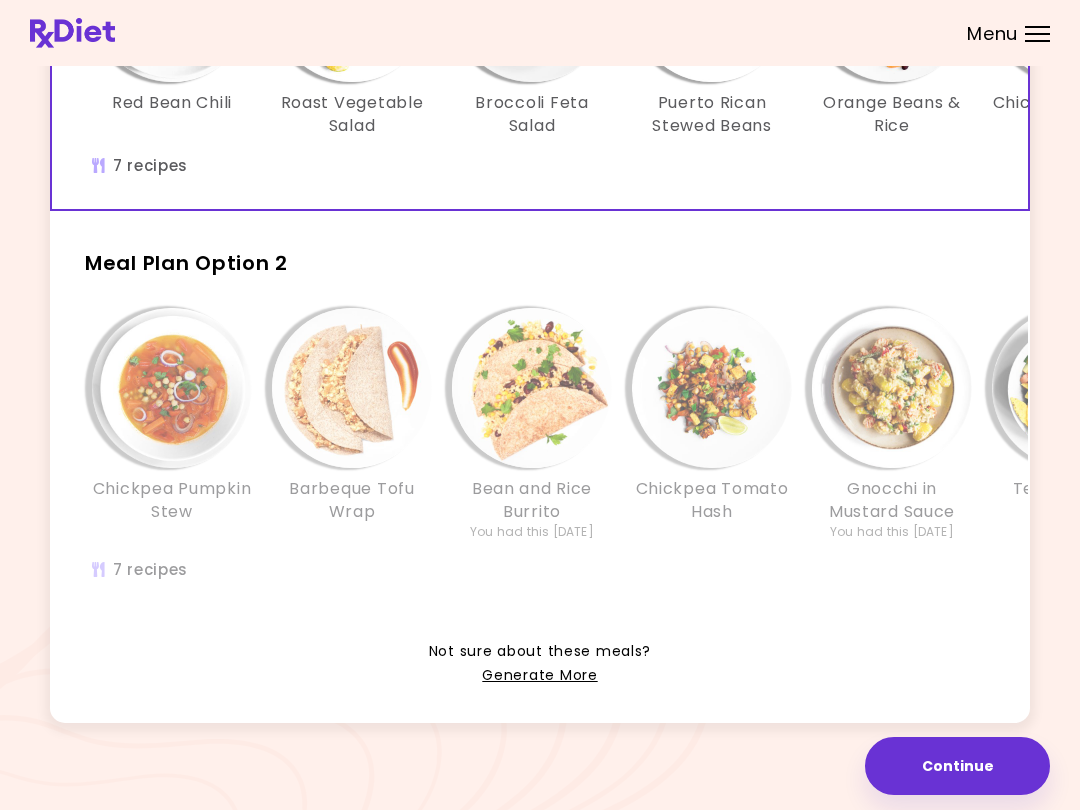 click on "Generate More" at bounding box center (539, 676) 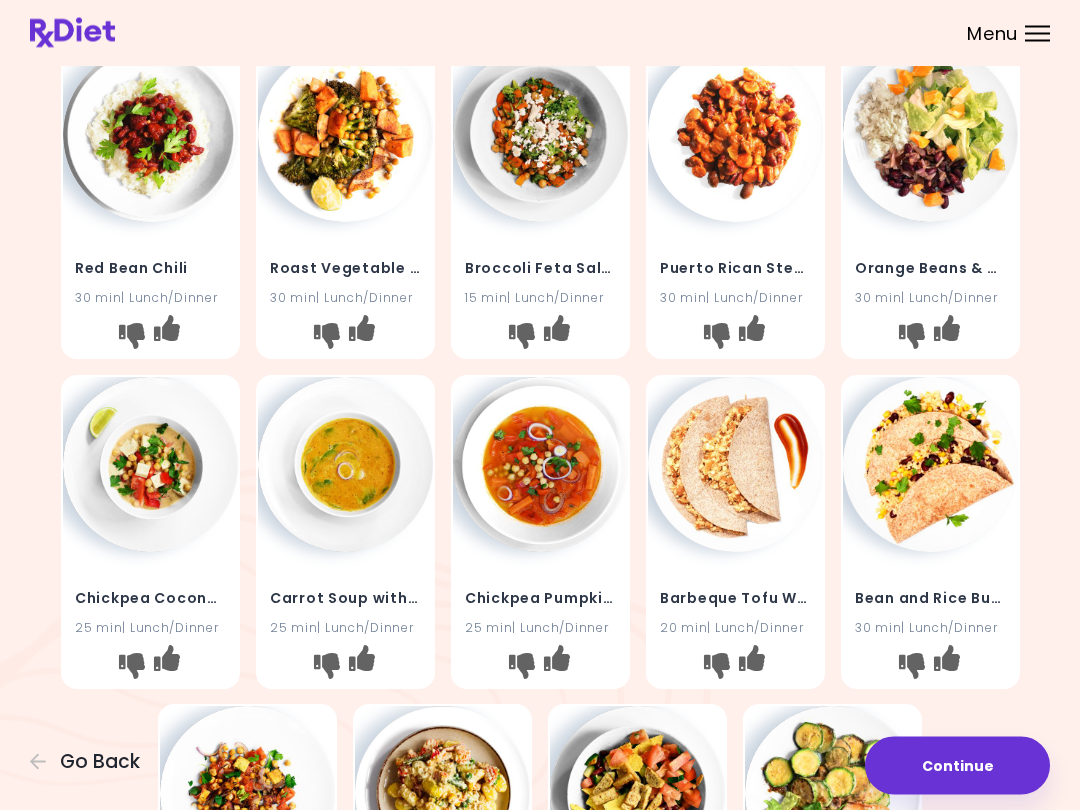 scroll, scrollTop: 78, scrollLeft: 0, axis: vertical 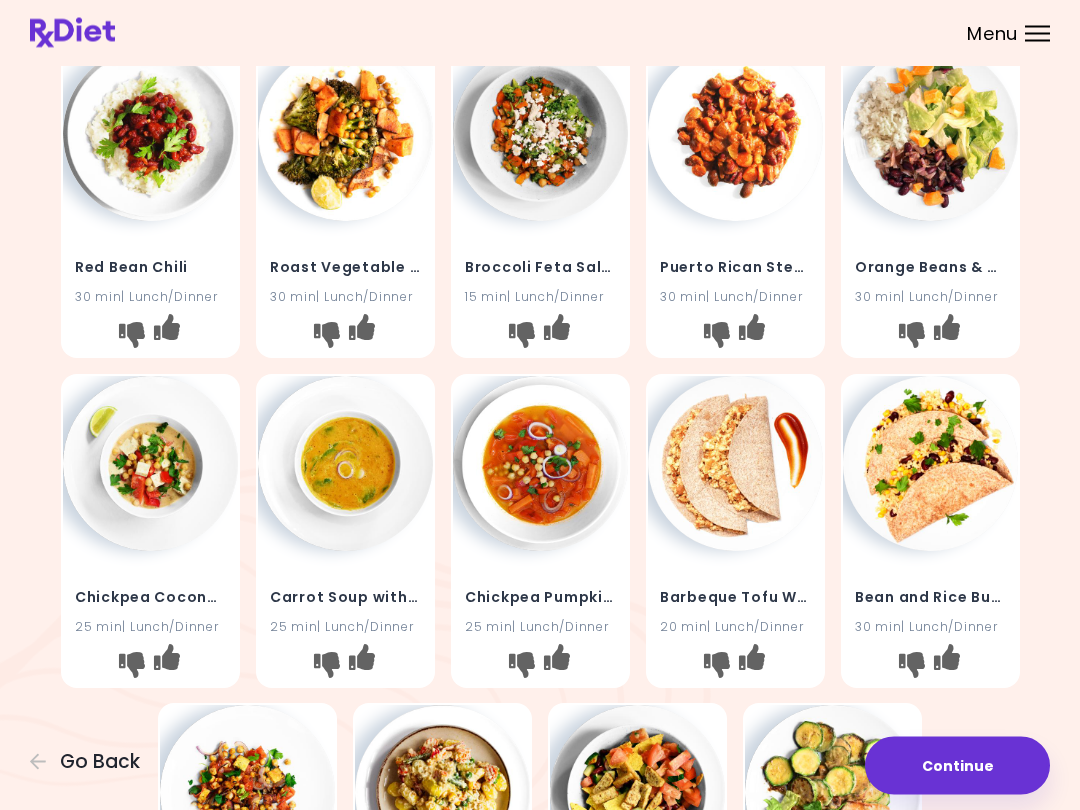 click at bounding box center [735, 464] 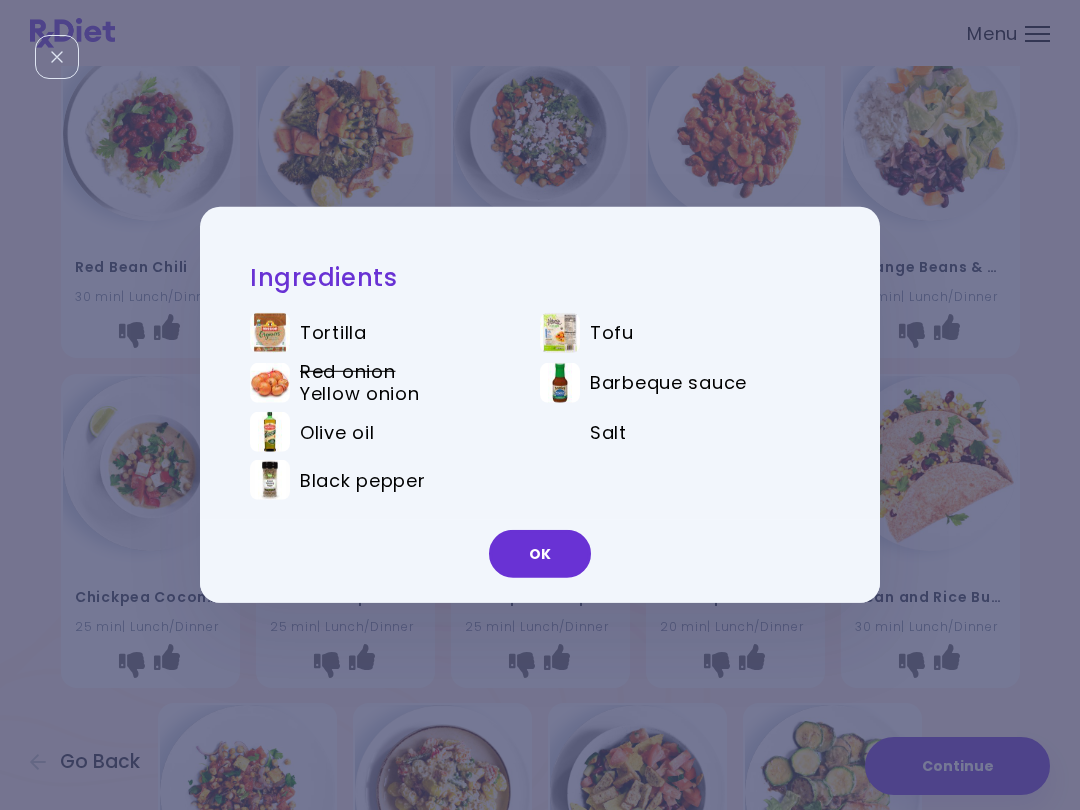 click on "OK" at bounding box center (540, 554) 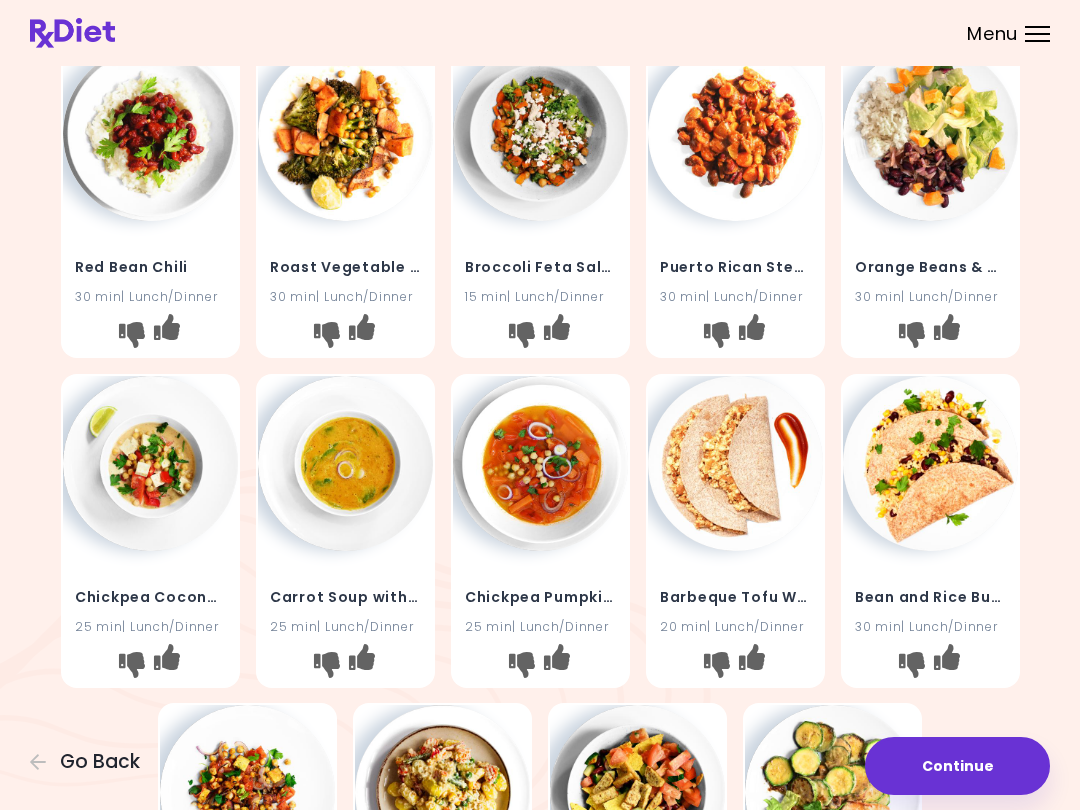 click at bounding box center [930, 463] 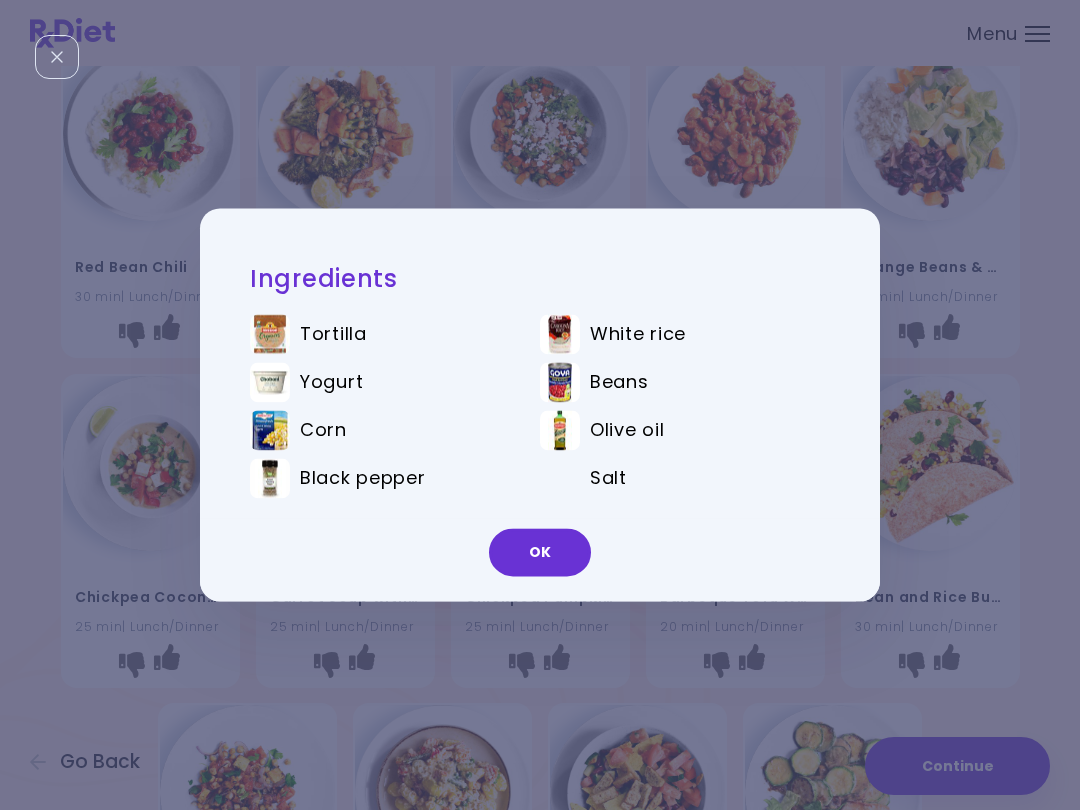 click on "OK" at bounding box center [540, 553] 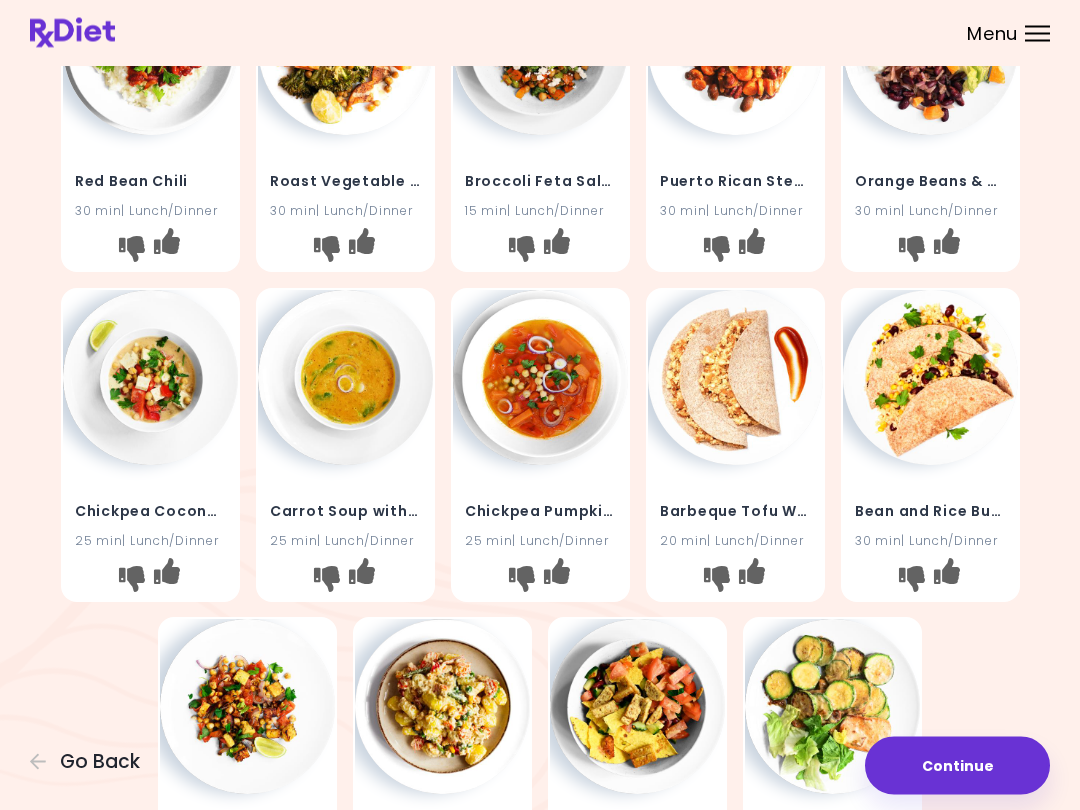 scroll, scrollTop: 166, scrollLeft: 0, axis: vertical 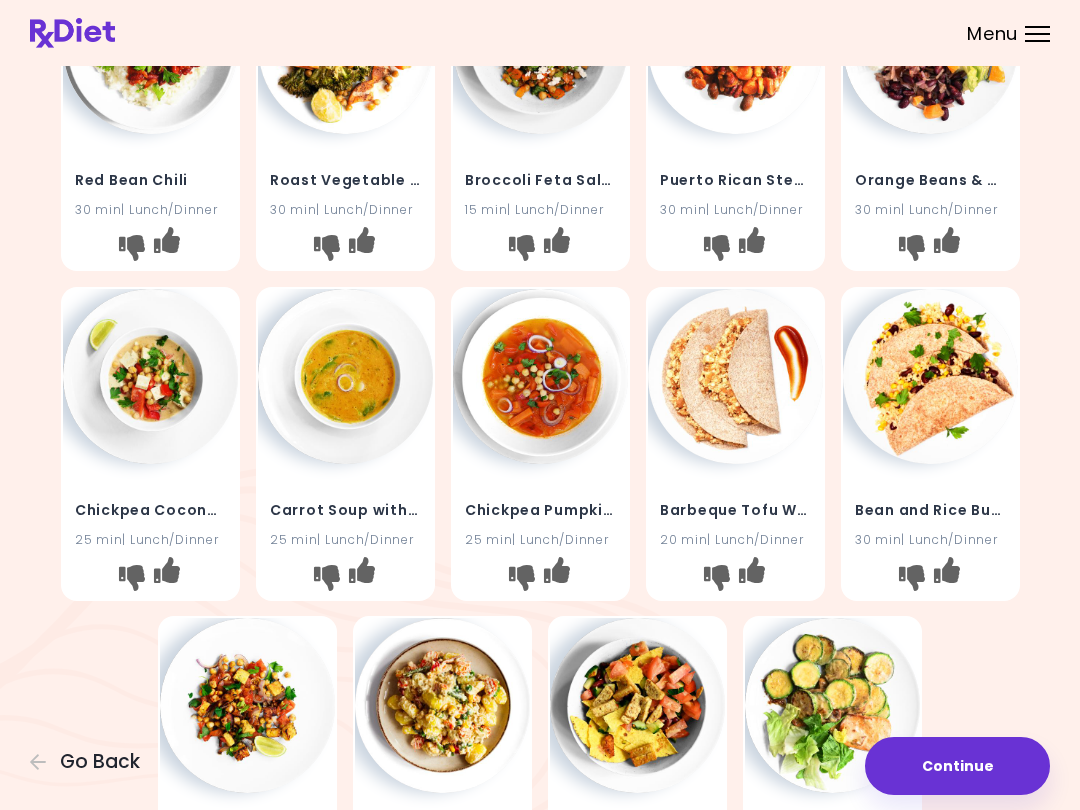 click at bounding box center (521, 577) 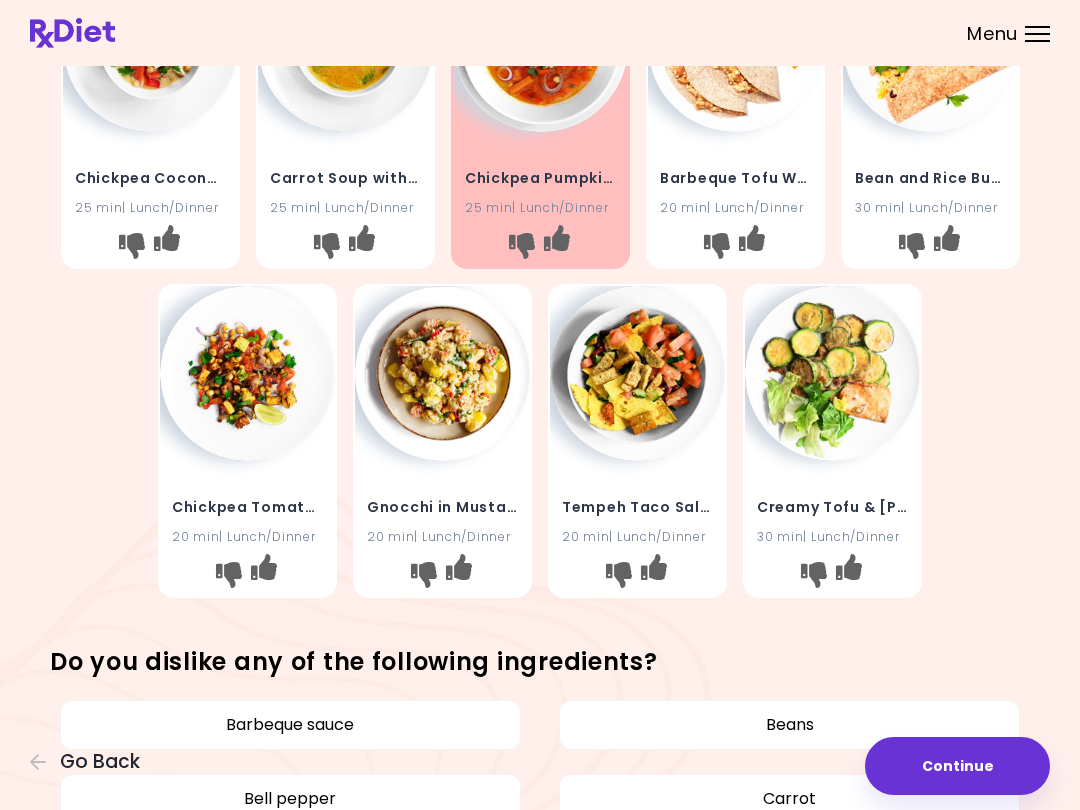 scroll, scrollTop: 495, scrollLeft: 0, axis: vertical 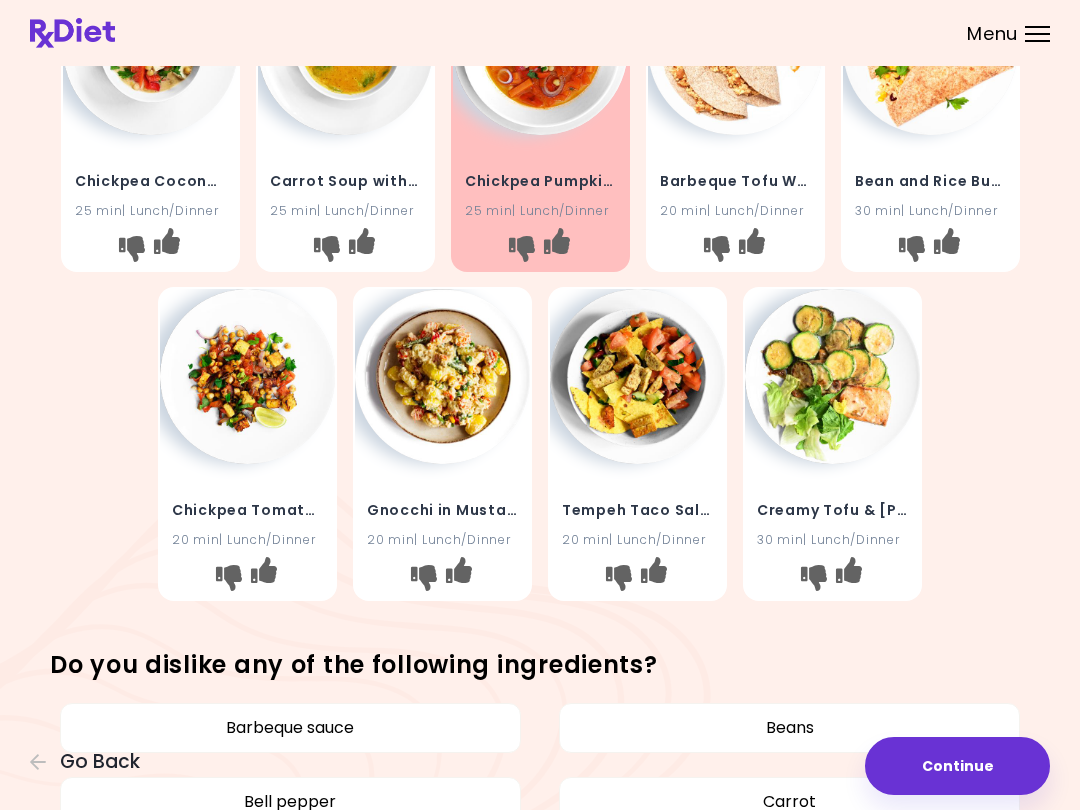 click at bounding box center (814, 578) 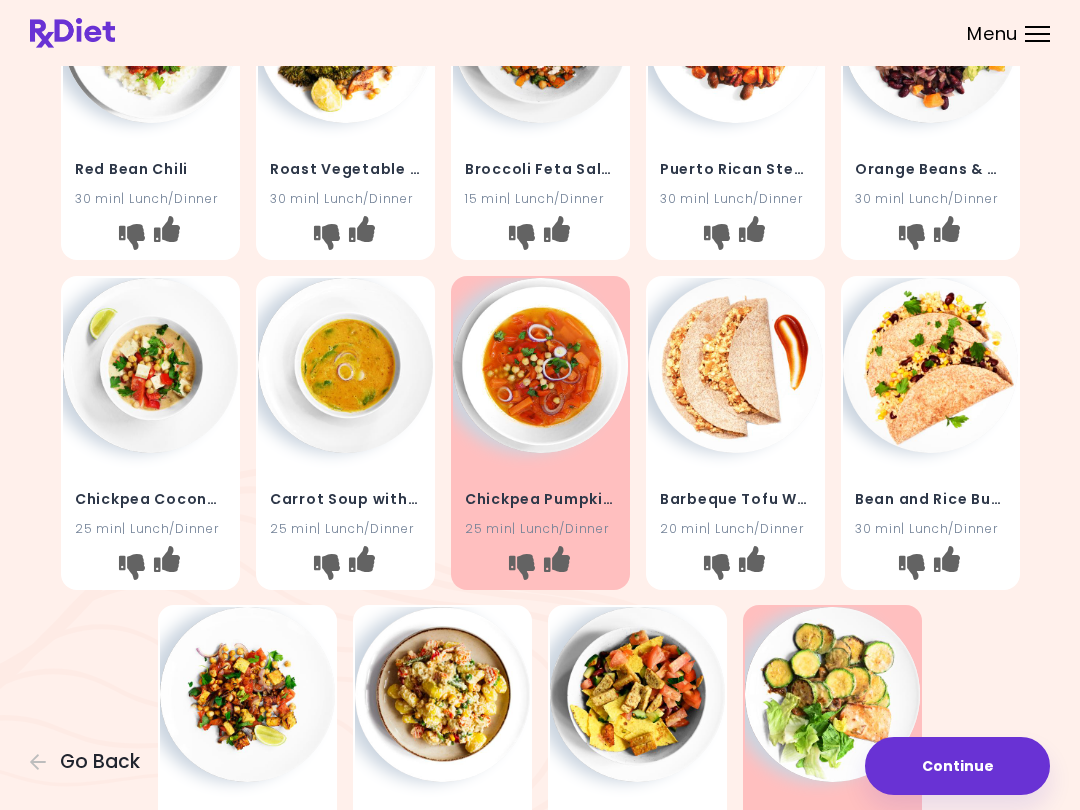 scroll, scrollTop: 173, scrollLeft: 0, axis: vertical 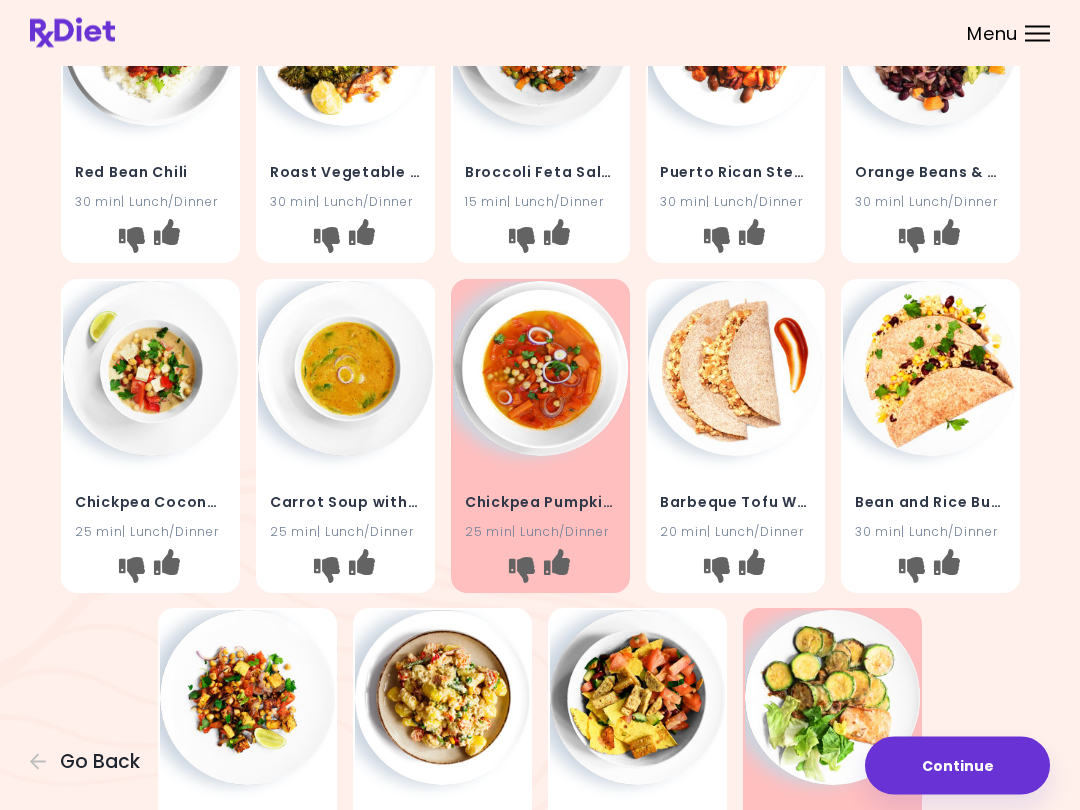 click at bounding box center (326, 570) 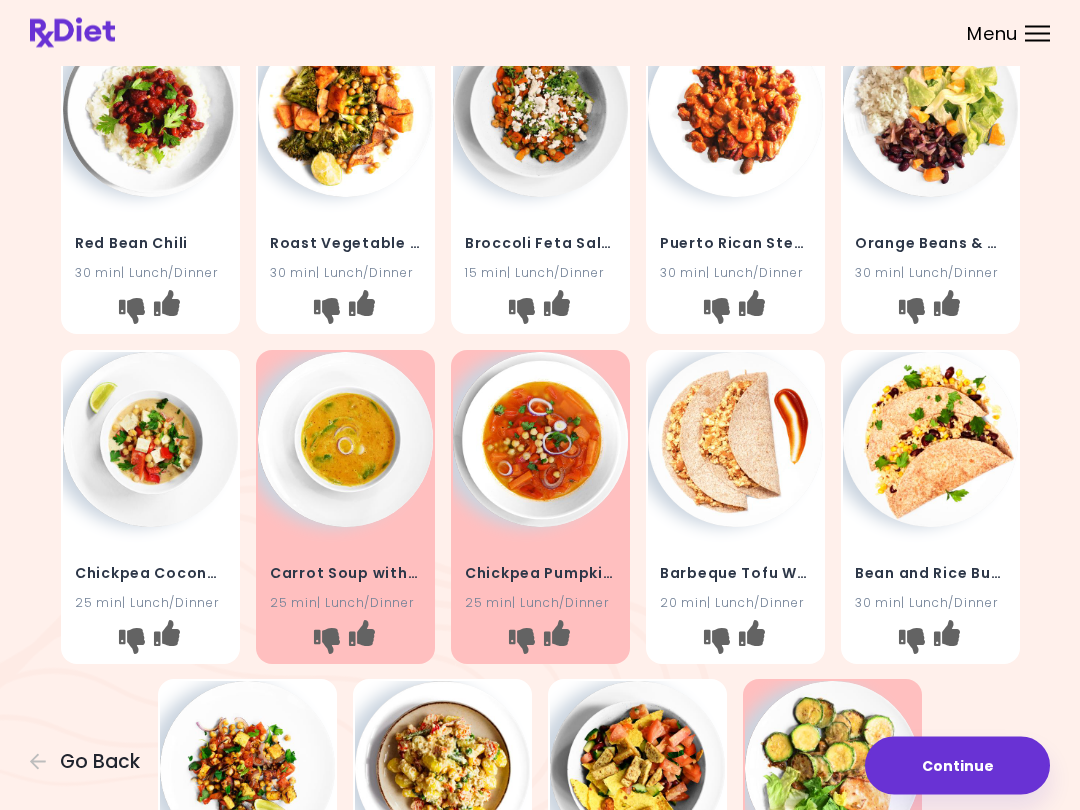scroll, scrollTop: 88, scrollLeft: 0, axis: vertical 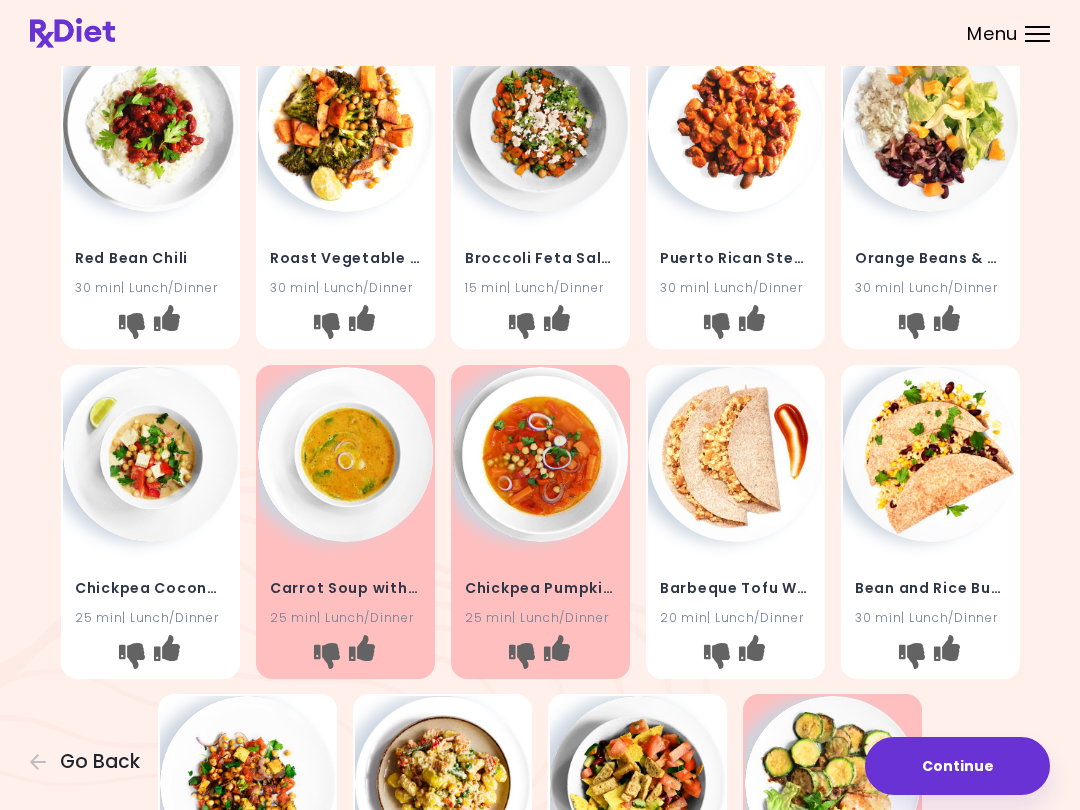 click at bounding box center [131, 655] 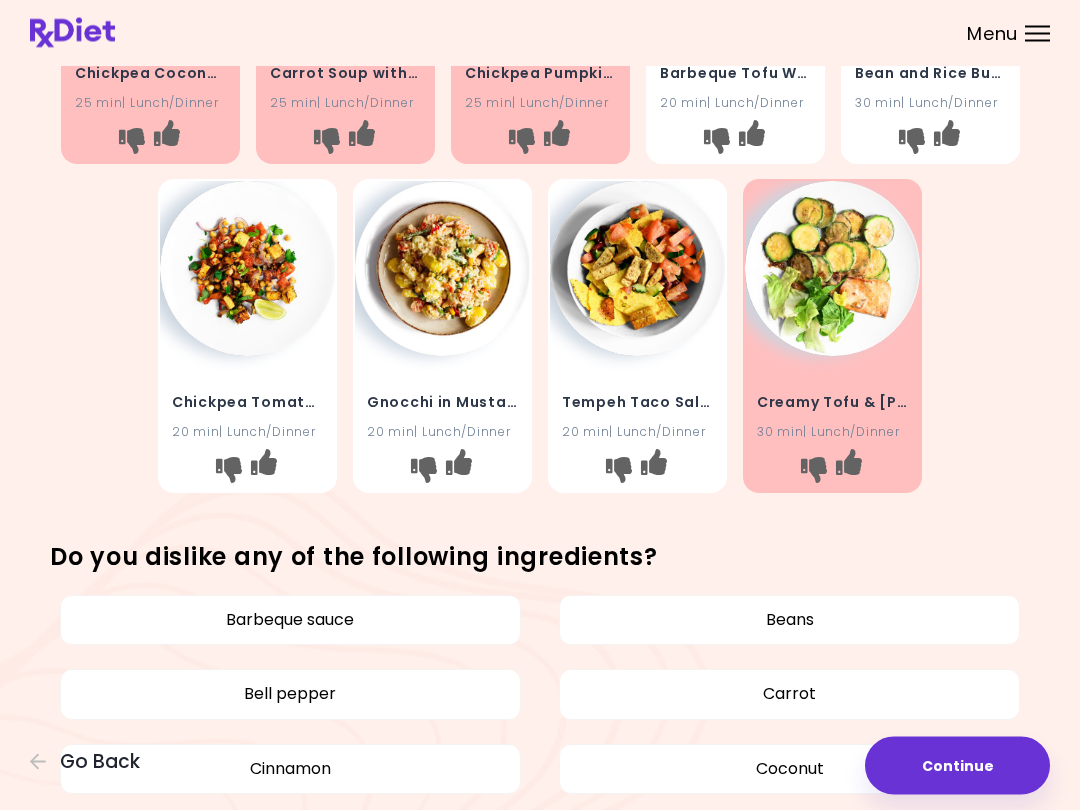 scroll, scrollTop: 605, scrollLeft: 0, axis: vertical 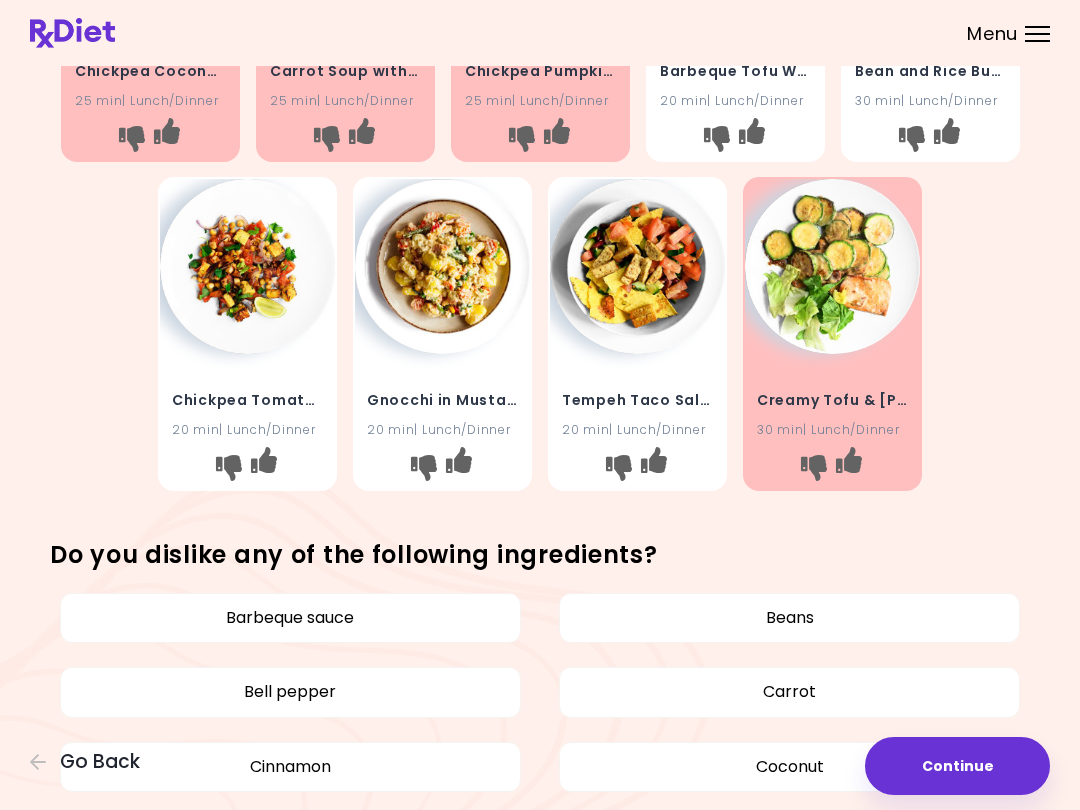 click at bounding box center [229, 468] 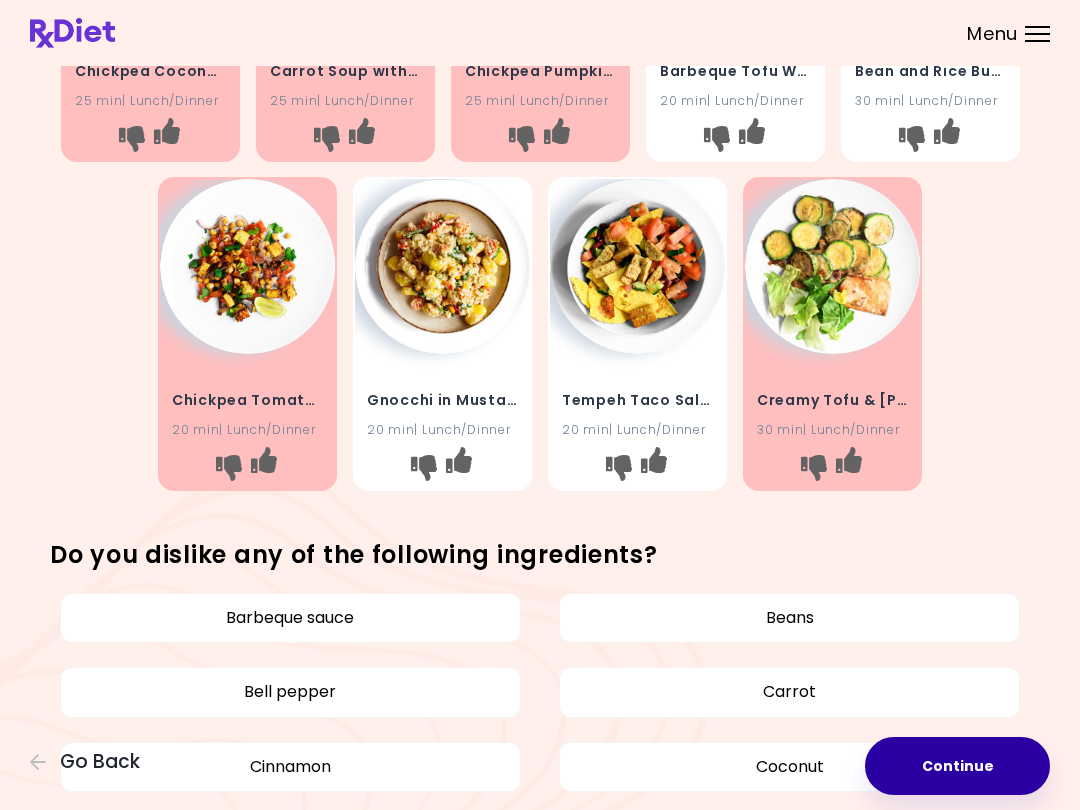 click on "Continue" at bounding box center (957, 766) 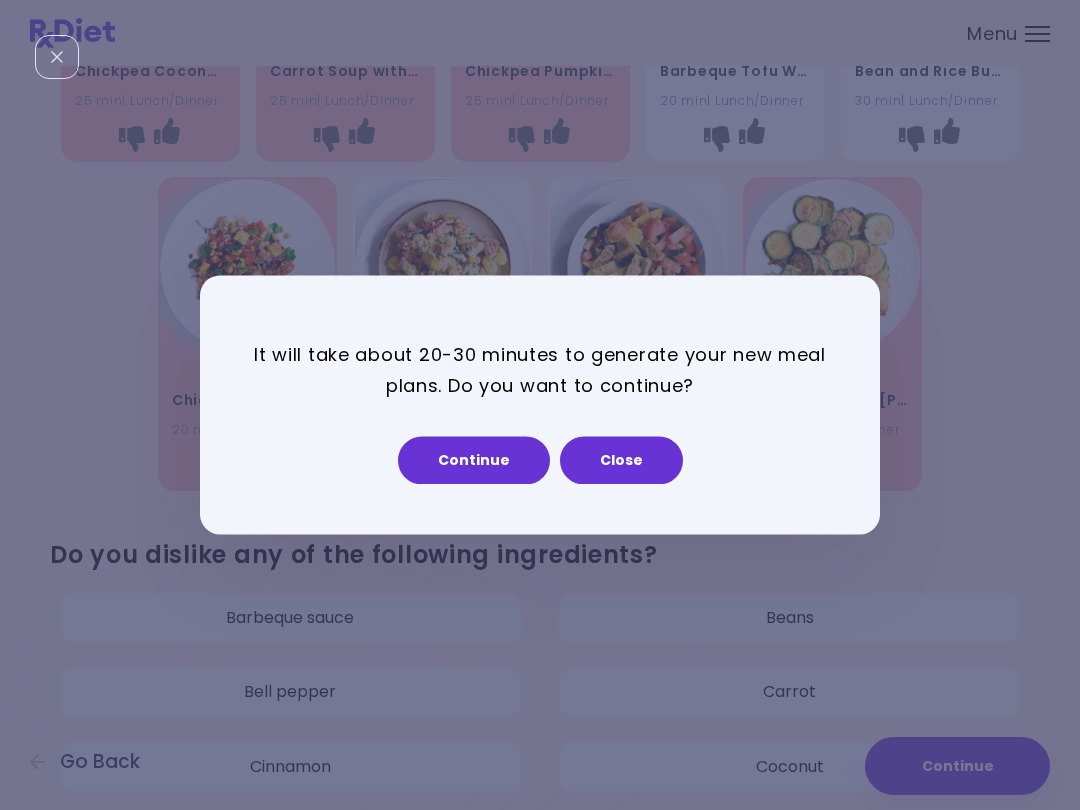 click on "Continue" at bounding box center [474, 461] 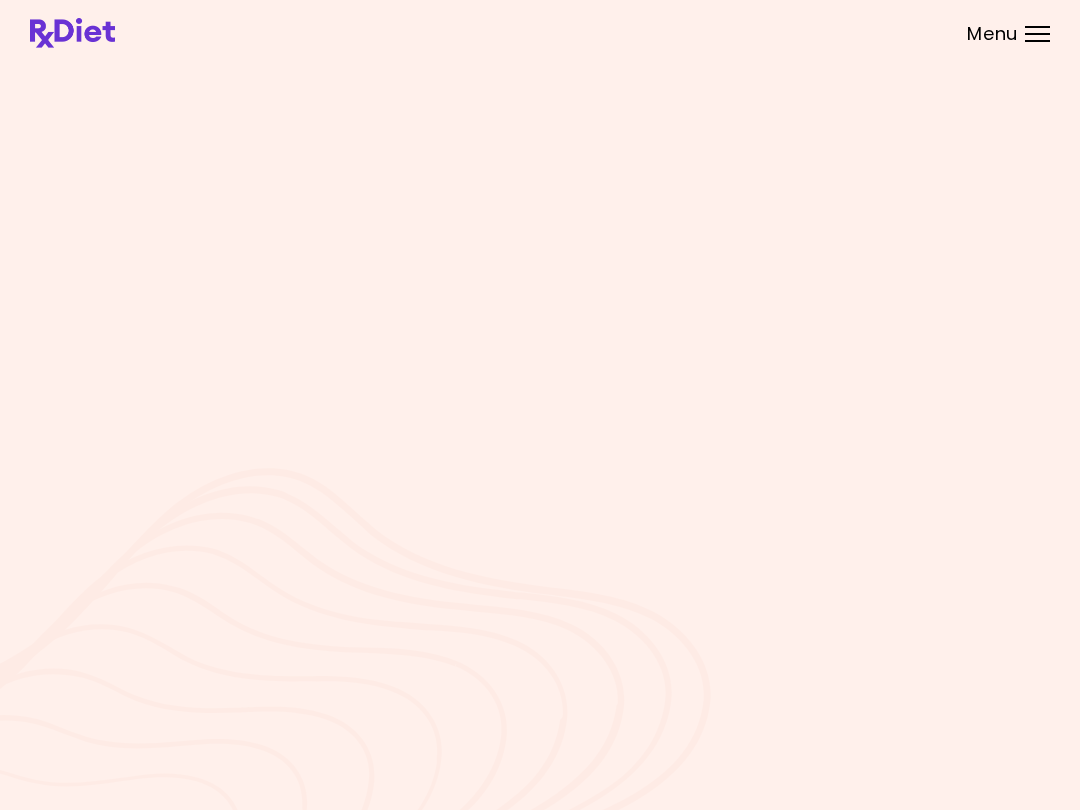 scroll, scrollTop: 0, scrollLeft: 0, axis: both 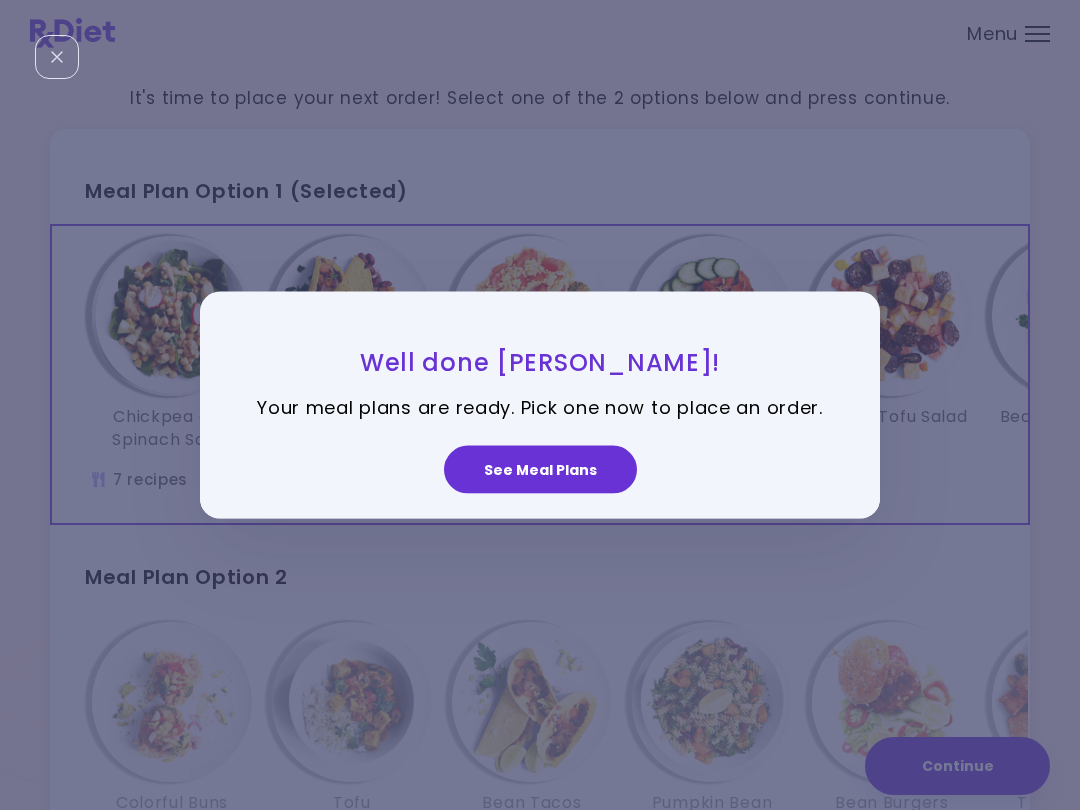 click on "See Meal Plans" at bounding box center (540, 469) 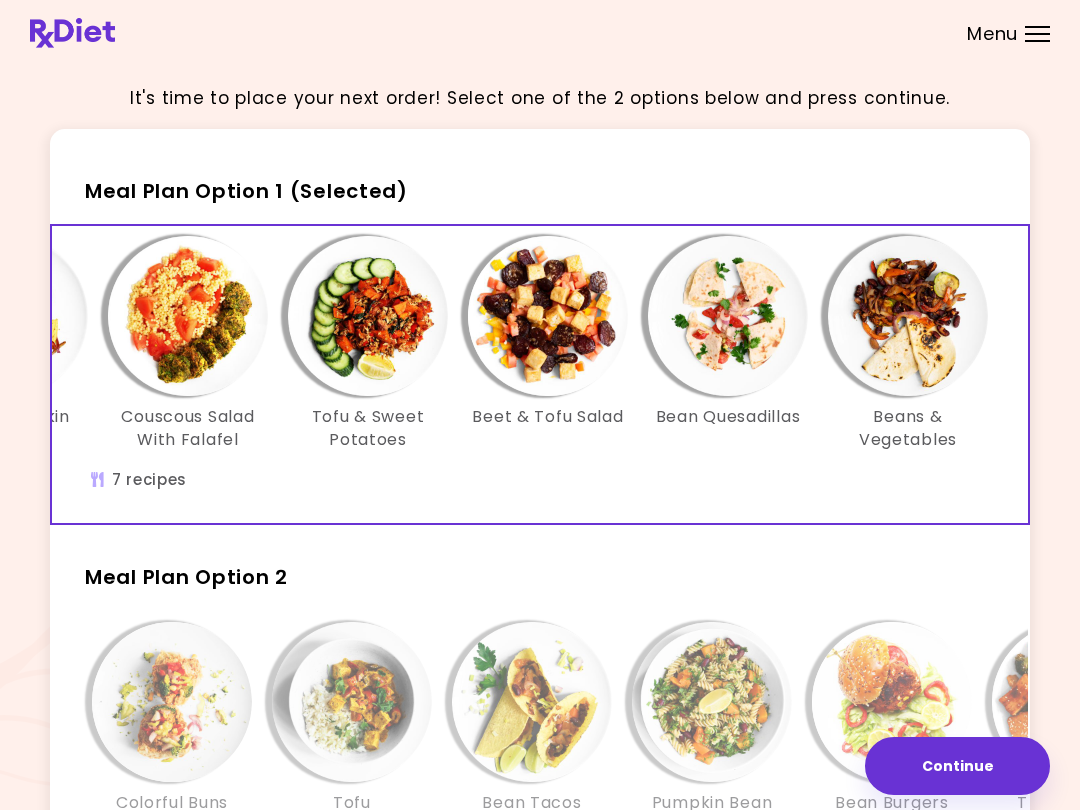 scroll, scrollTop: 0, scrollLeft: 344, axis: horizontal 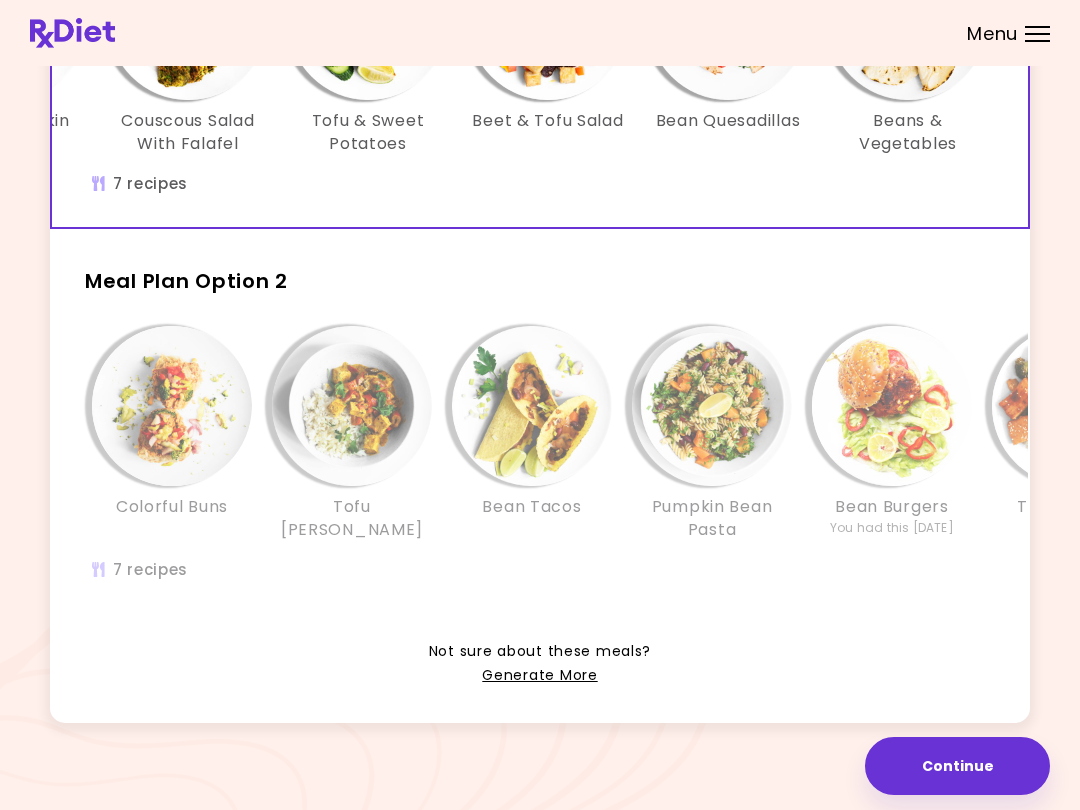 click at bounding box center [172, 406] 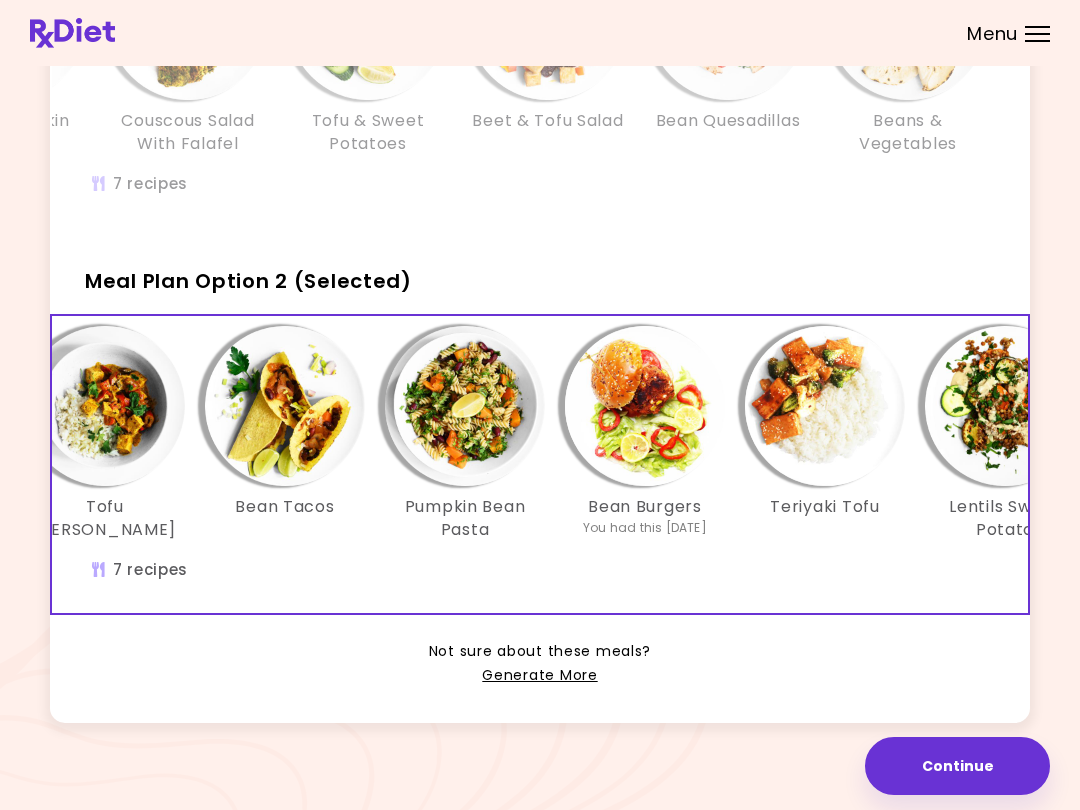 scroll, scrollTop: 0, scrollLeft: 246, axis: horizontal 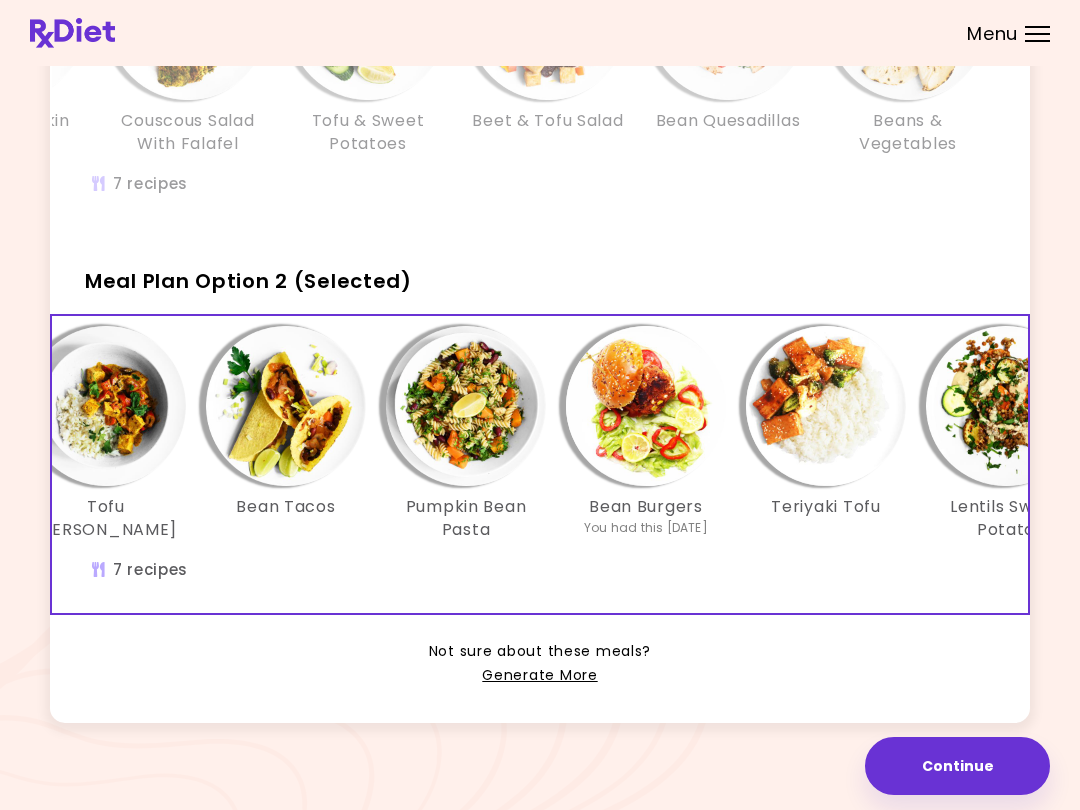 click at bounding box center (826, 406) 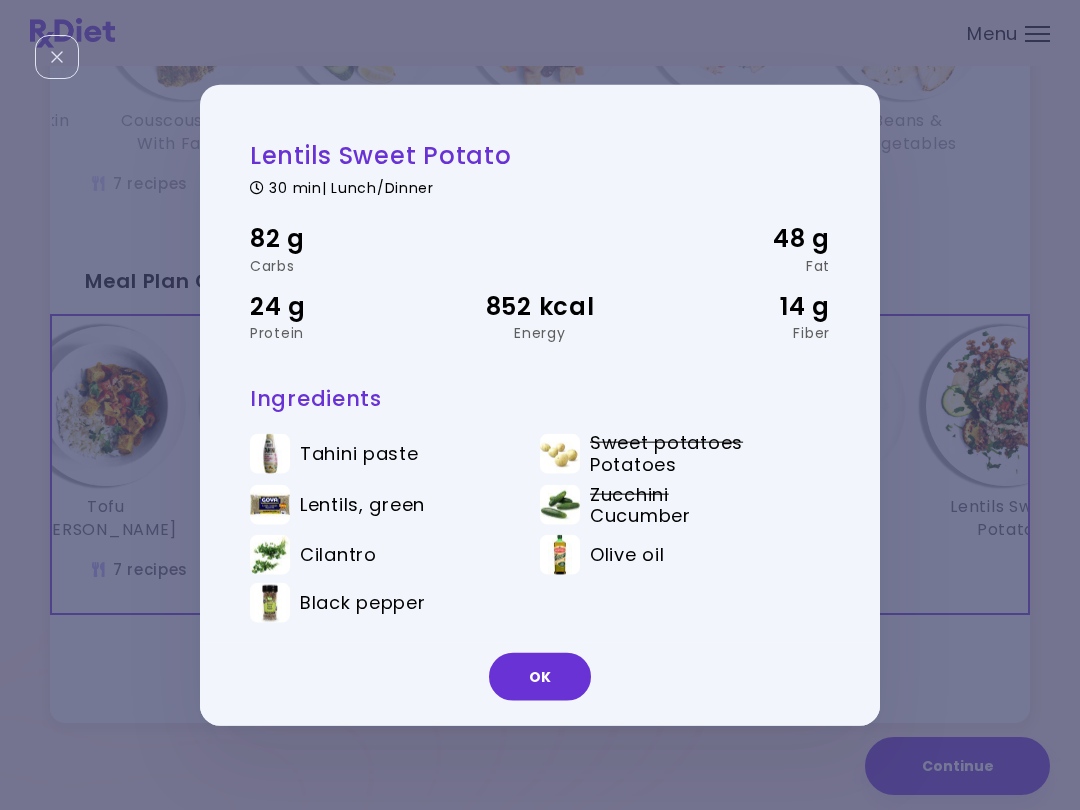 click on "OK" at bounding box center (540, 676) 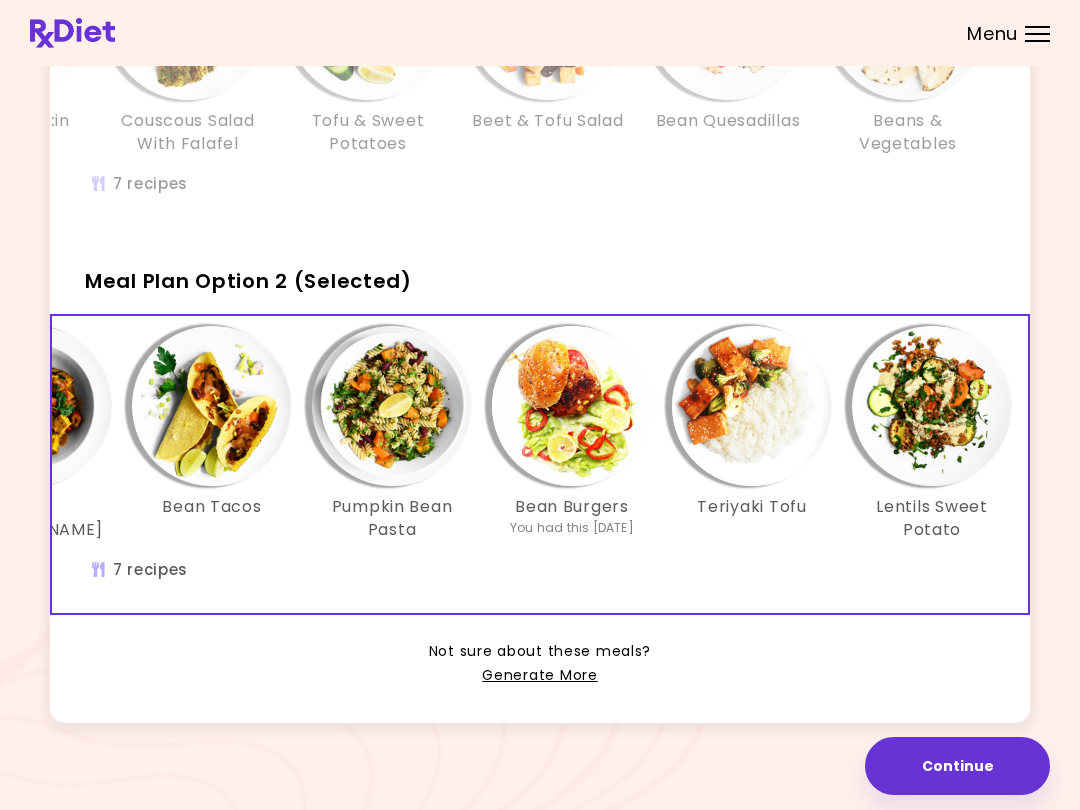 scroll, scrollTop: 0, scrollLeft: 322, axis: horizontal 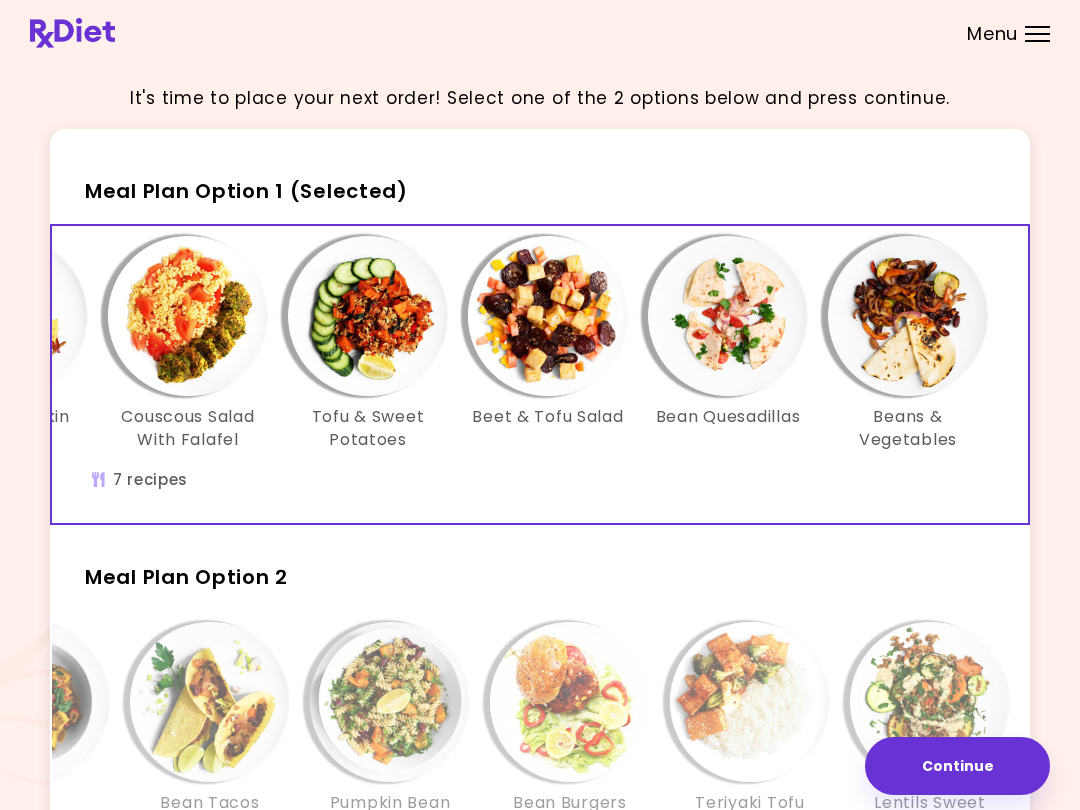 click on "Pumpkin Bean Pasta" at bounding box center [390, 814] 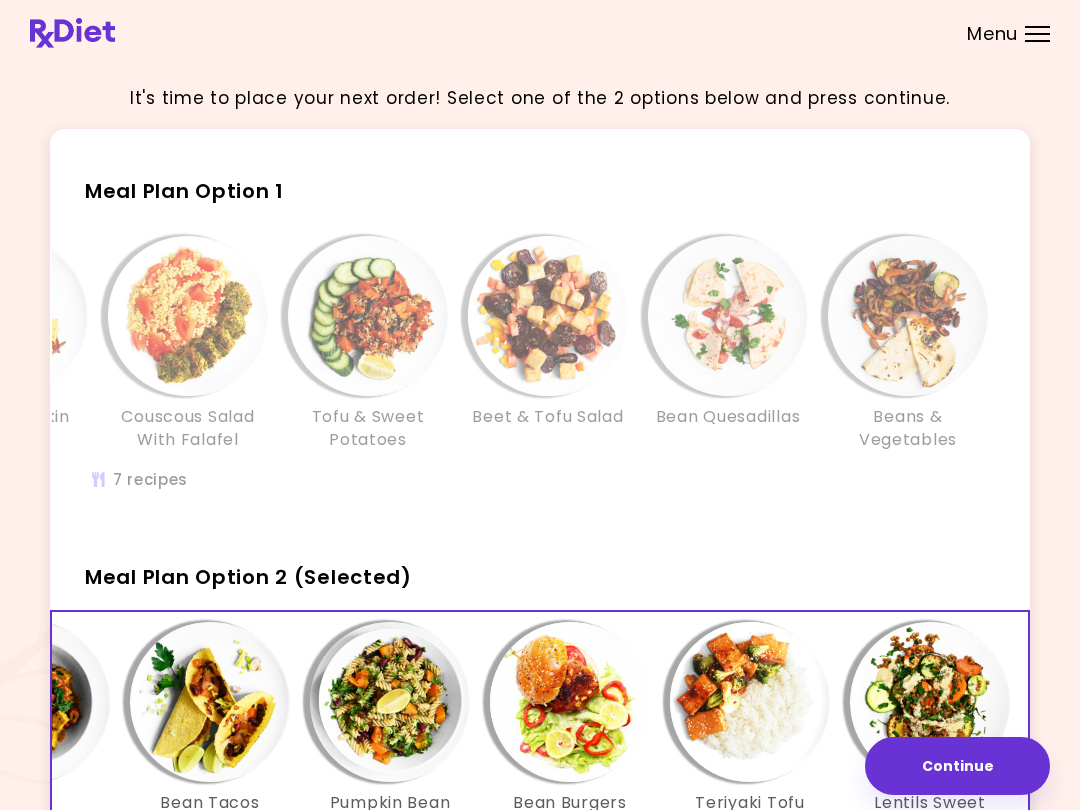scroll, scrollTop: 0, scrollLeft: 344, axis: horizontal 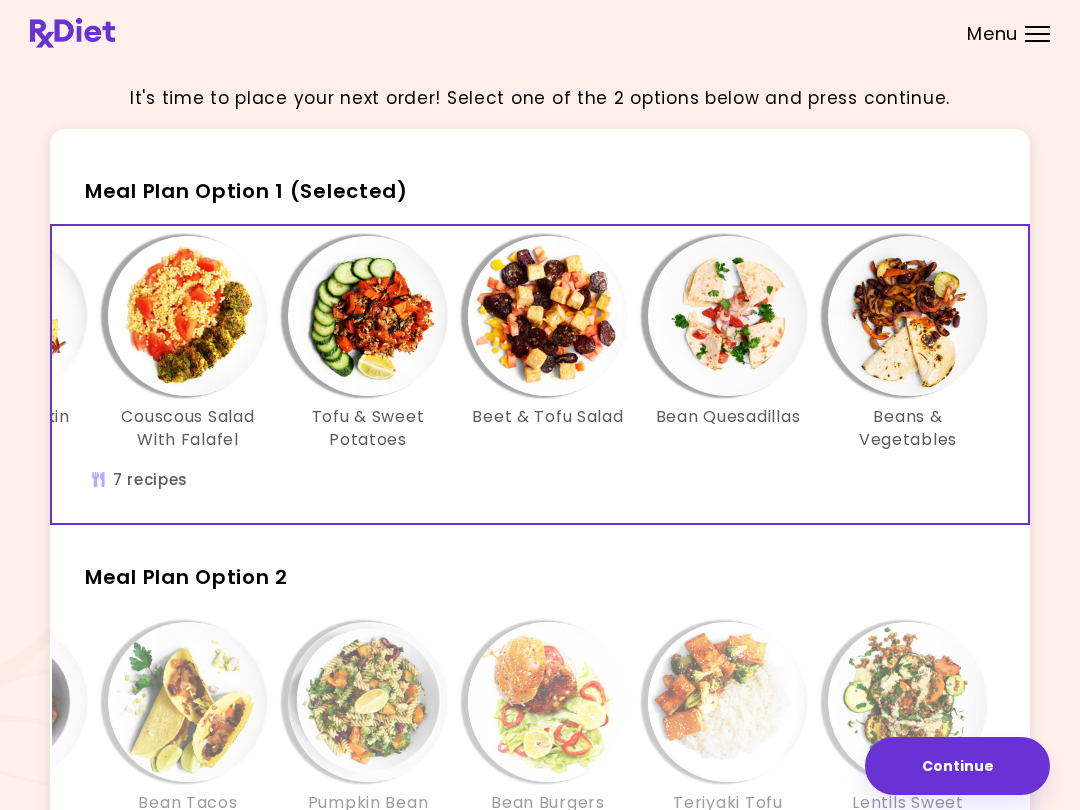 click on "Colorful Buns   Tofu Curry   Bean Tacos   Pumpkin Bean Pasta   Bean Burgers You had this 12 weeks ago   Teriyaki Tofu   Lentils Sweet Potato" at bounding box center (540, 760) 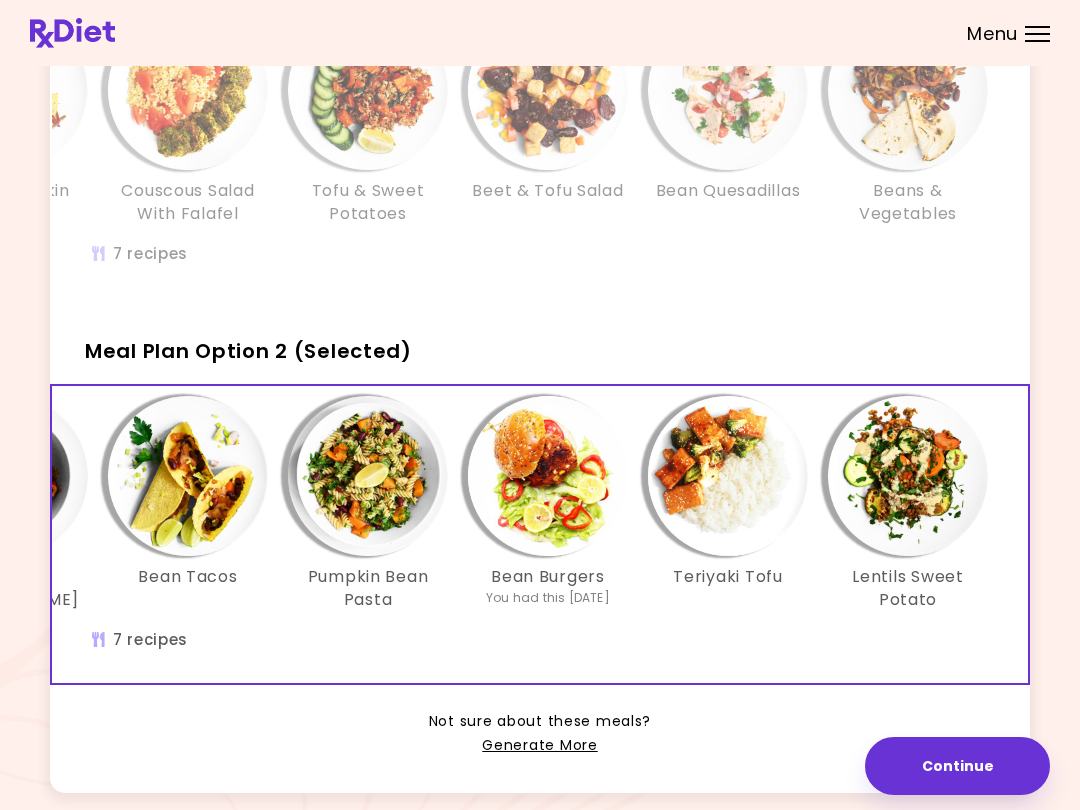 scroll, scrollTop: 296, scrollLeft: 0, axis: vertical 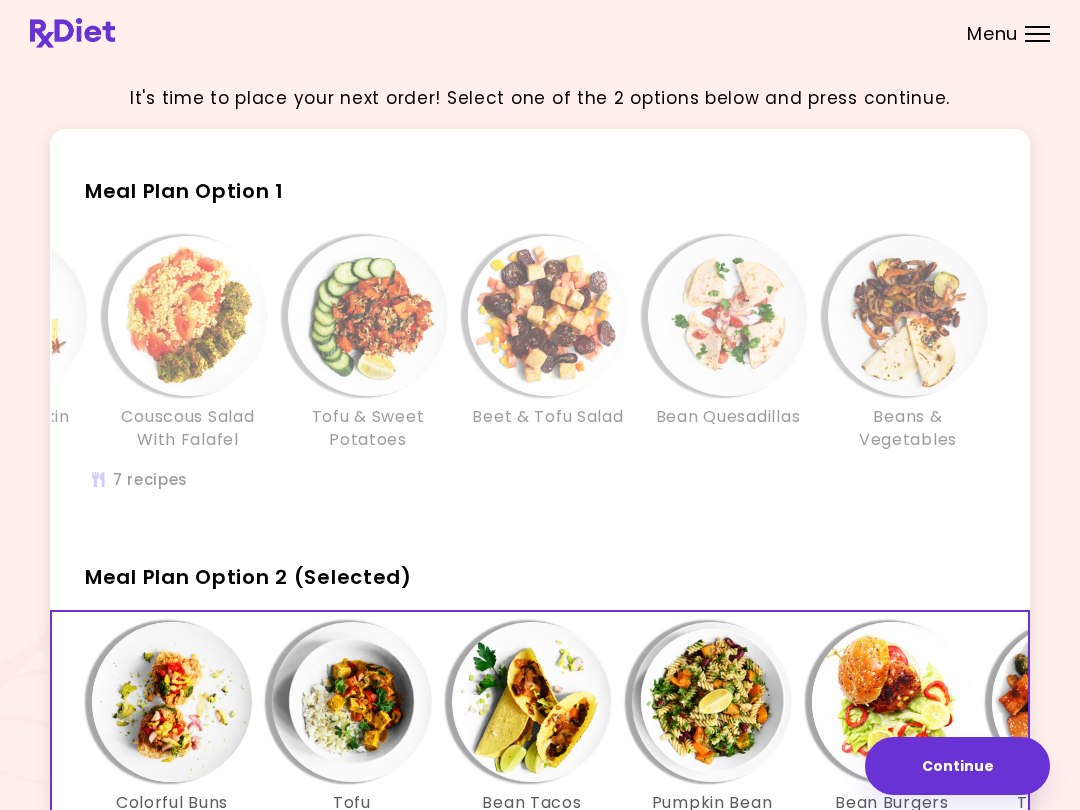 click on "Chickpea and Spinach Salad   Spicy Pumpkin Tacos   Couscous Salad With Falafel   Tofu & Sweet Potatoes   Beet & Tofu Salad   Bean Quesadillas   Beans & Vegetables" at bounding box center (368, 374) 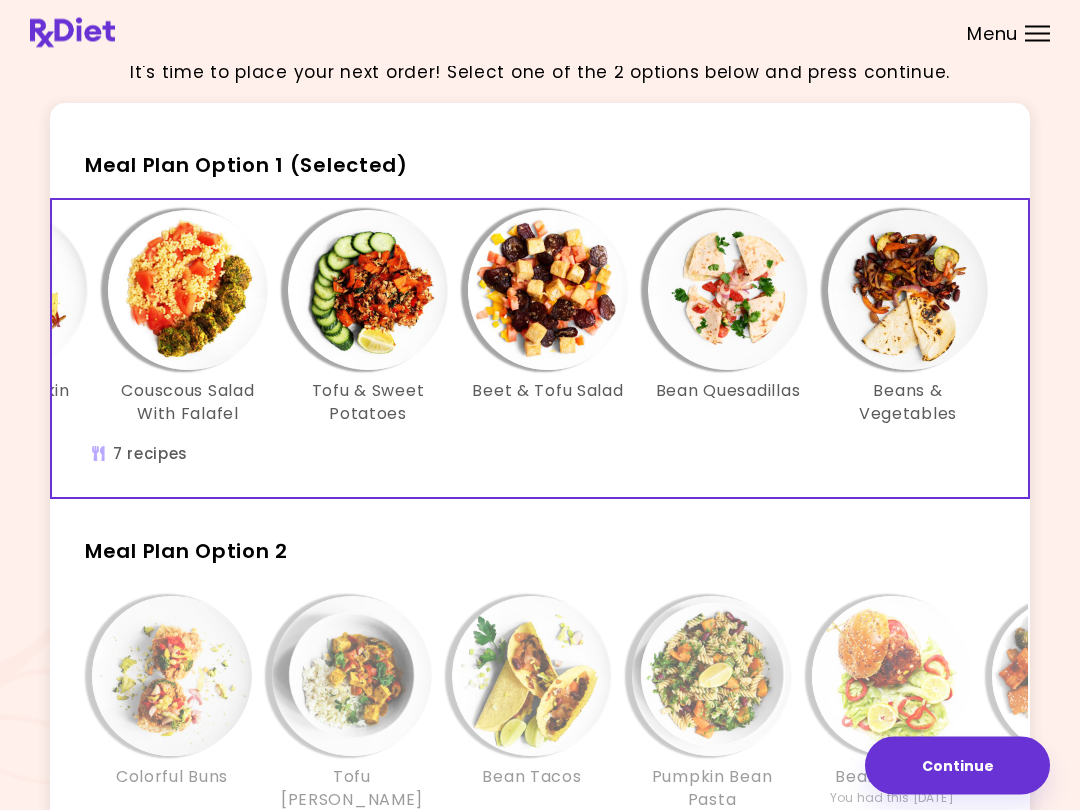 scroll, scrollTop: 0, scrollLeft: 0, axis: both 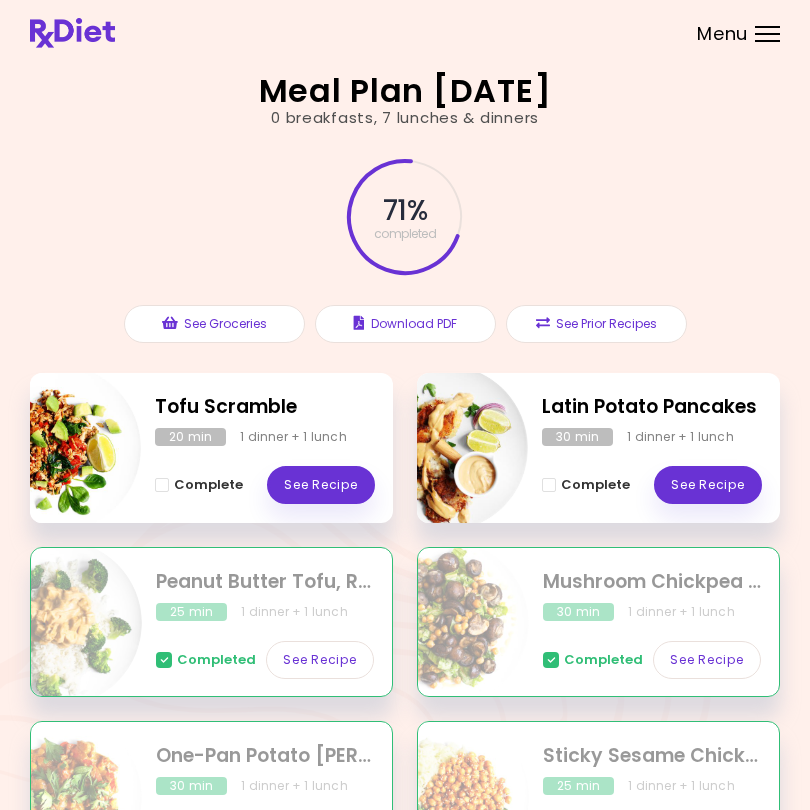 click on "Menu" at bounding box center (767, 34) 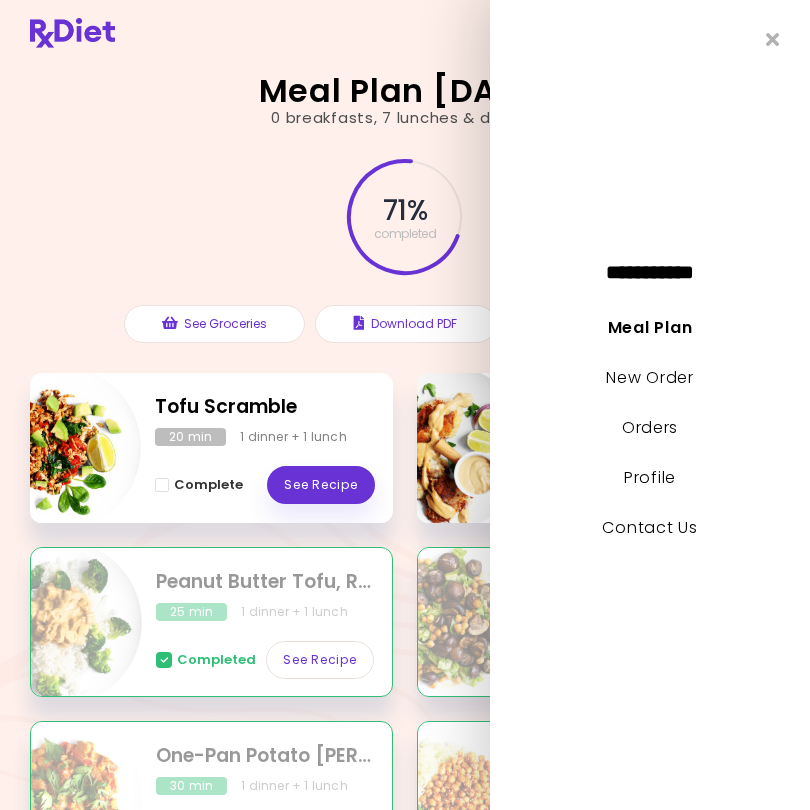 click on "New Order" at bounding box center (649, 377) 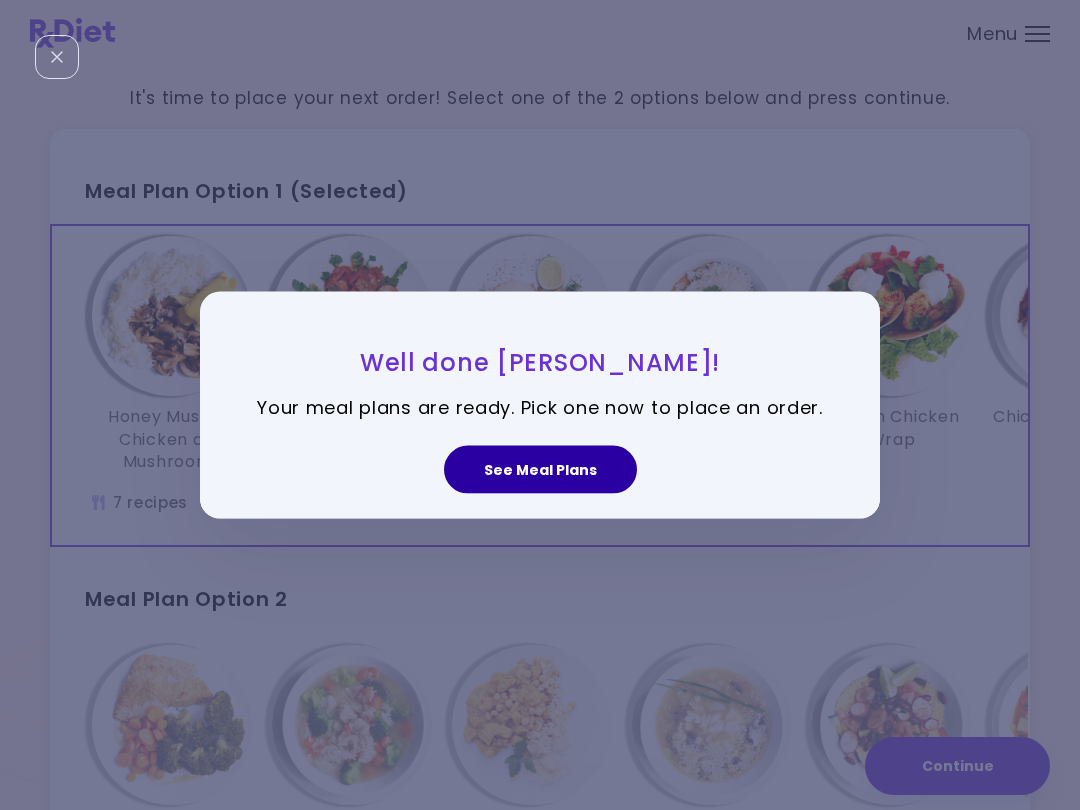 click on "See Meal Plans" at bounding box center (540, 469) 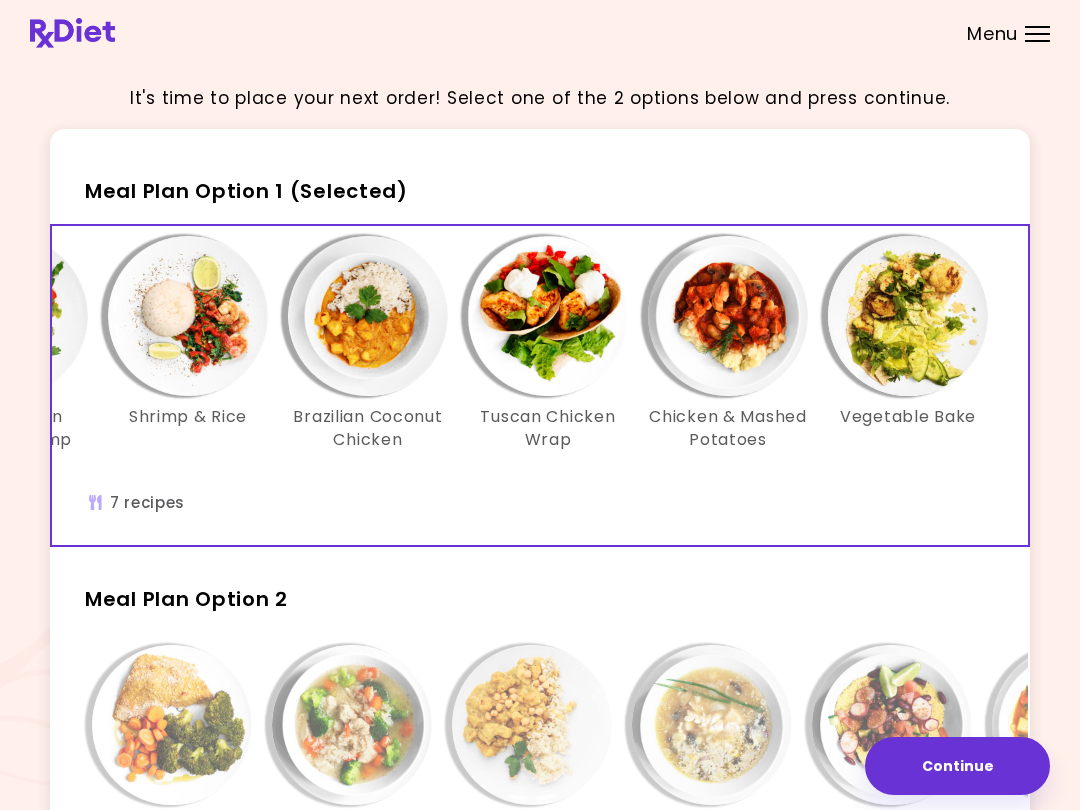 scroll, scrollTop: 0, scrollLeft: 344, axis: horizontal 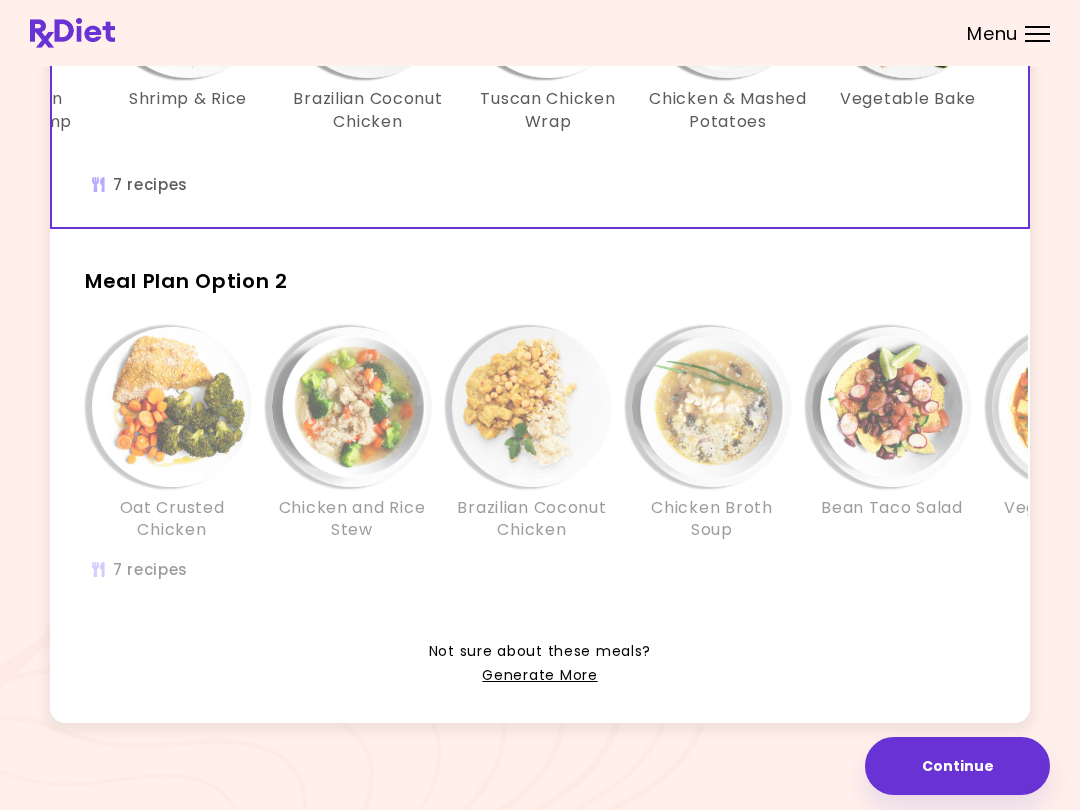 click at bounding box center (172, 407) 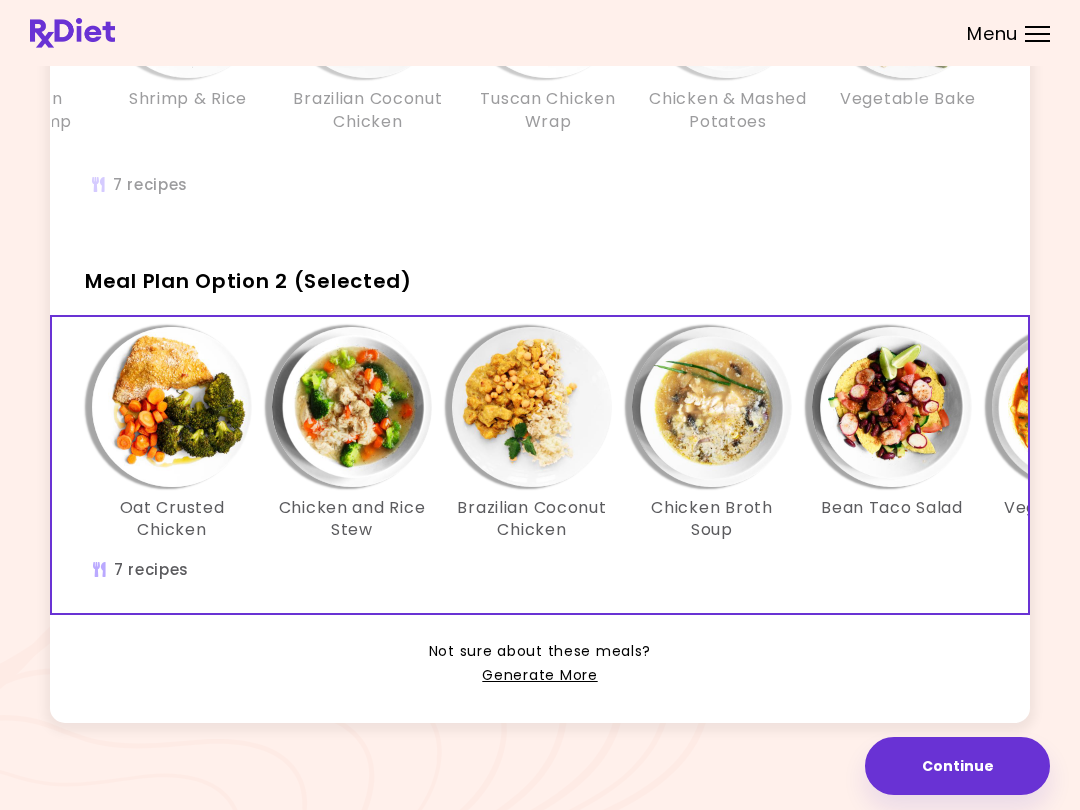 scroll, scrollTop: 0, scrollLeft: 0, axis: both 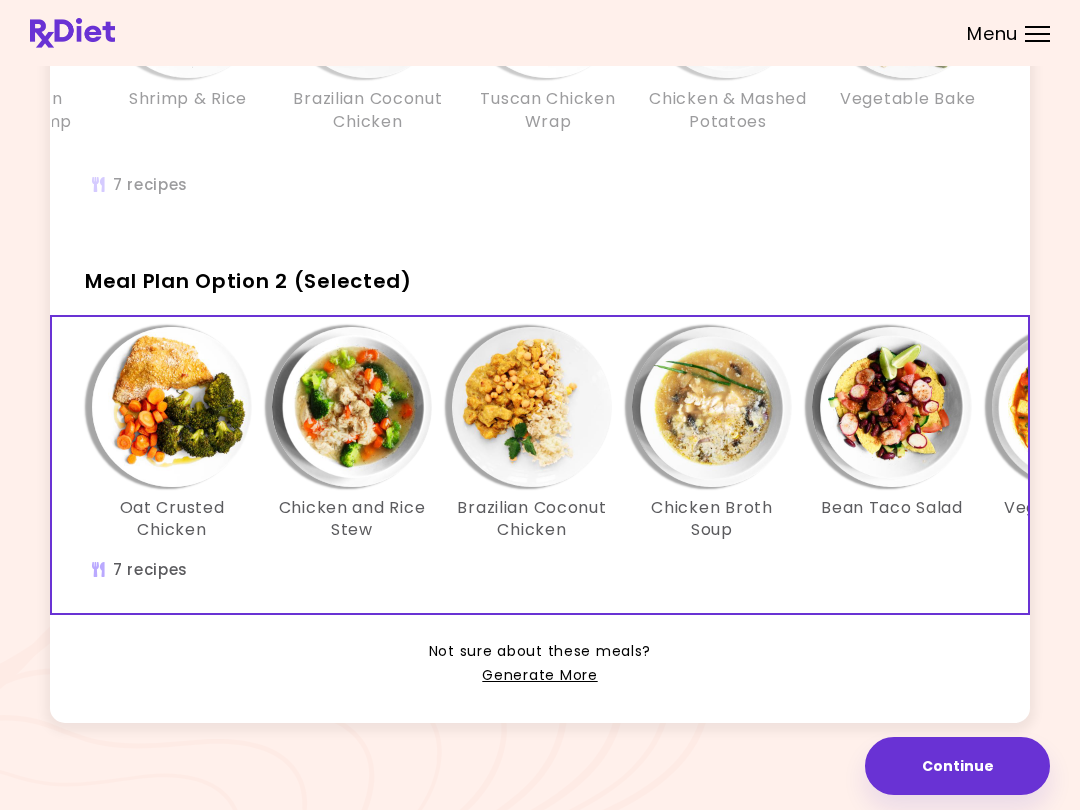 click on "Generate More" at bounding box center [539, 676] 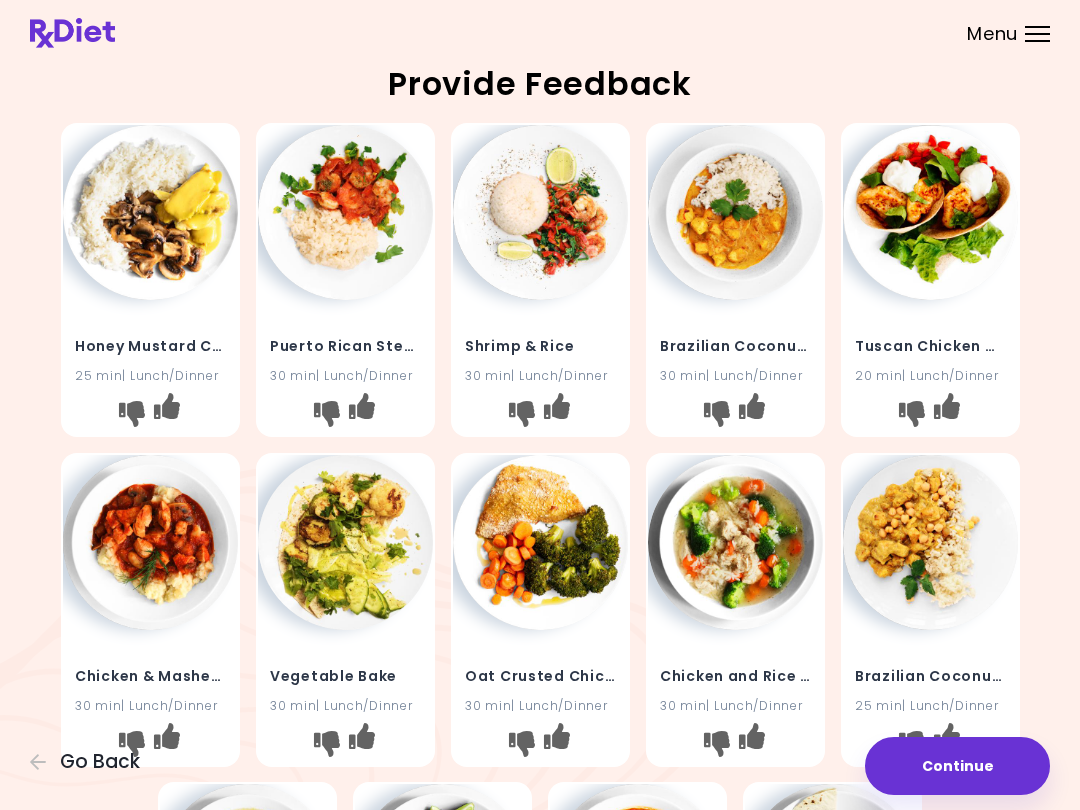 click at bounding box center (521, 414) 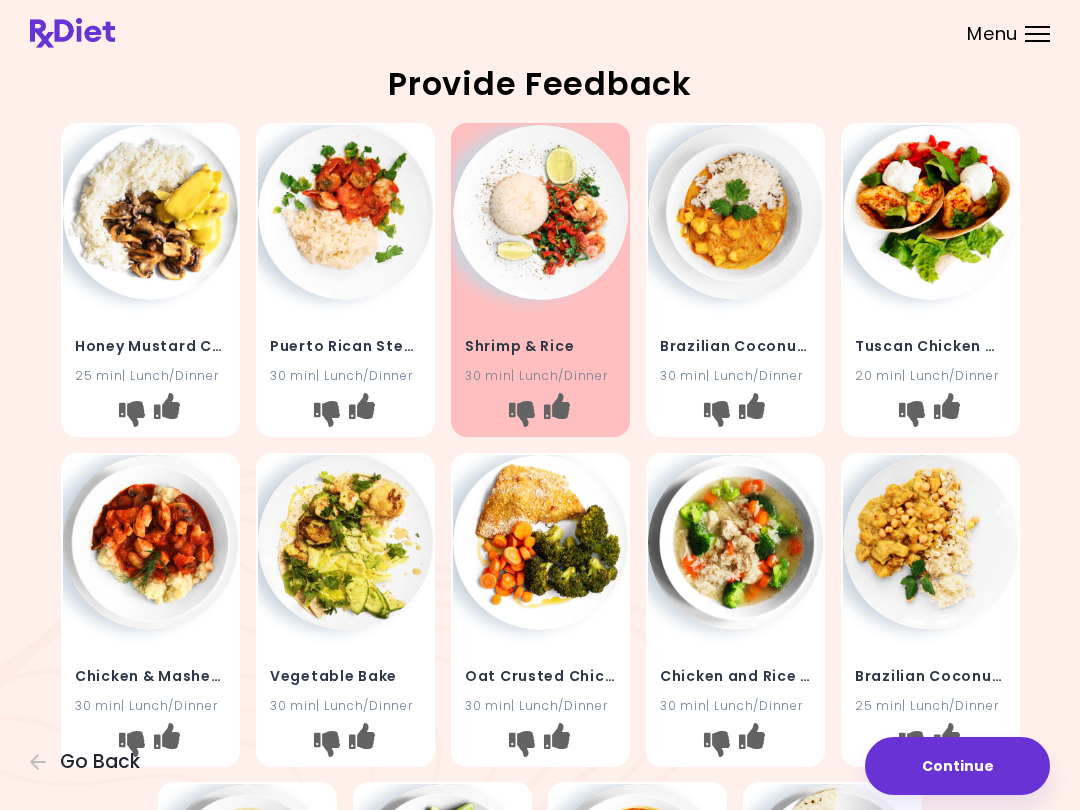 click at bounding box center [735, 212] 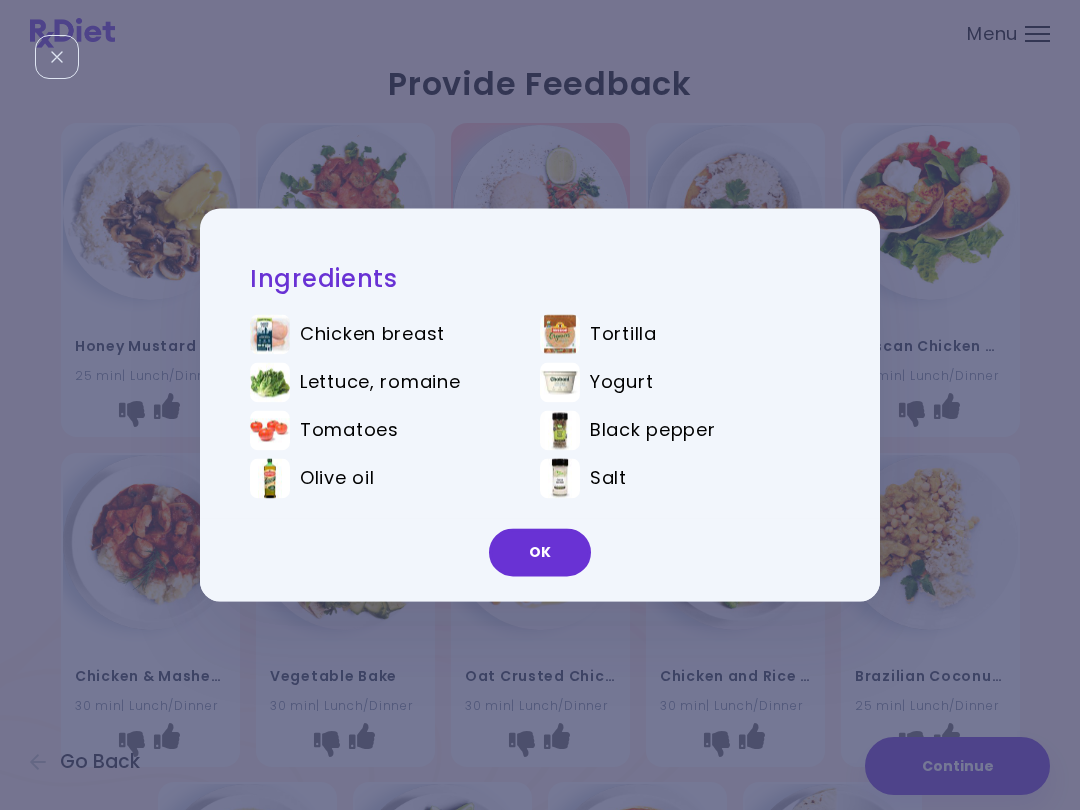 click on "OK" at bounding box center [540, 553] 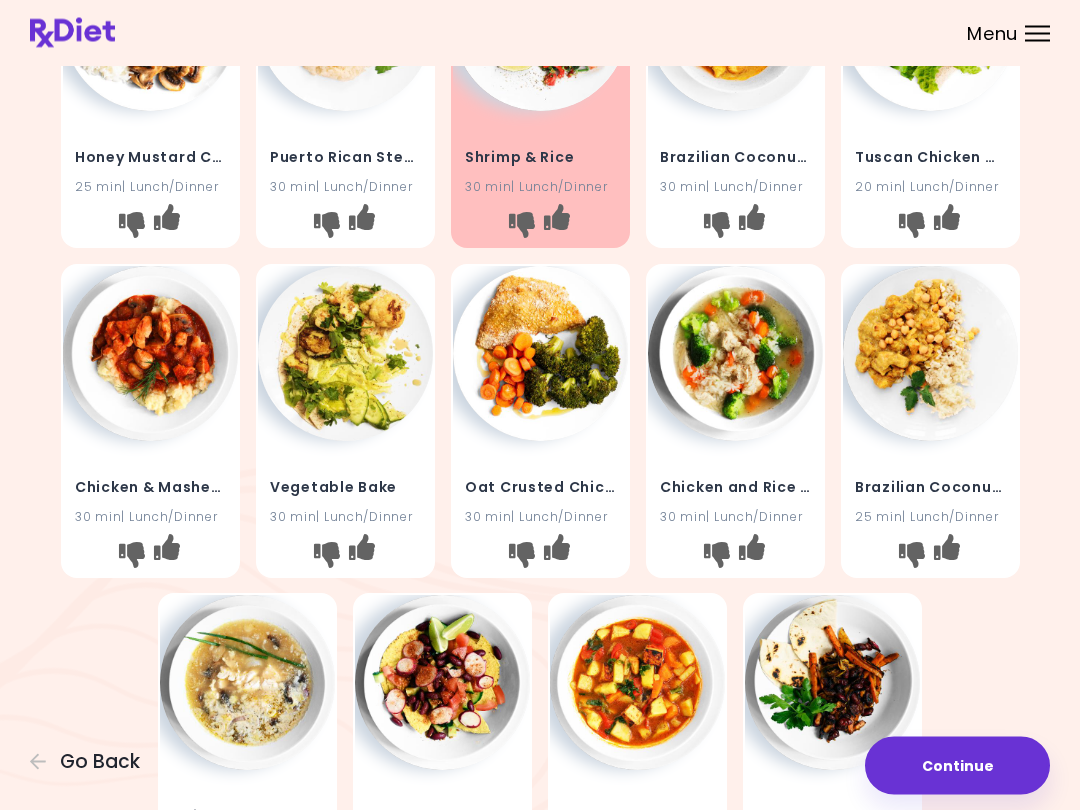 scroll, scrollTop: 191, scrollLeft: 0, axis: vertical 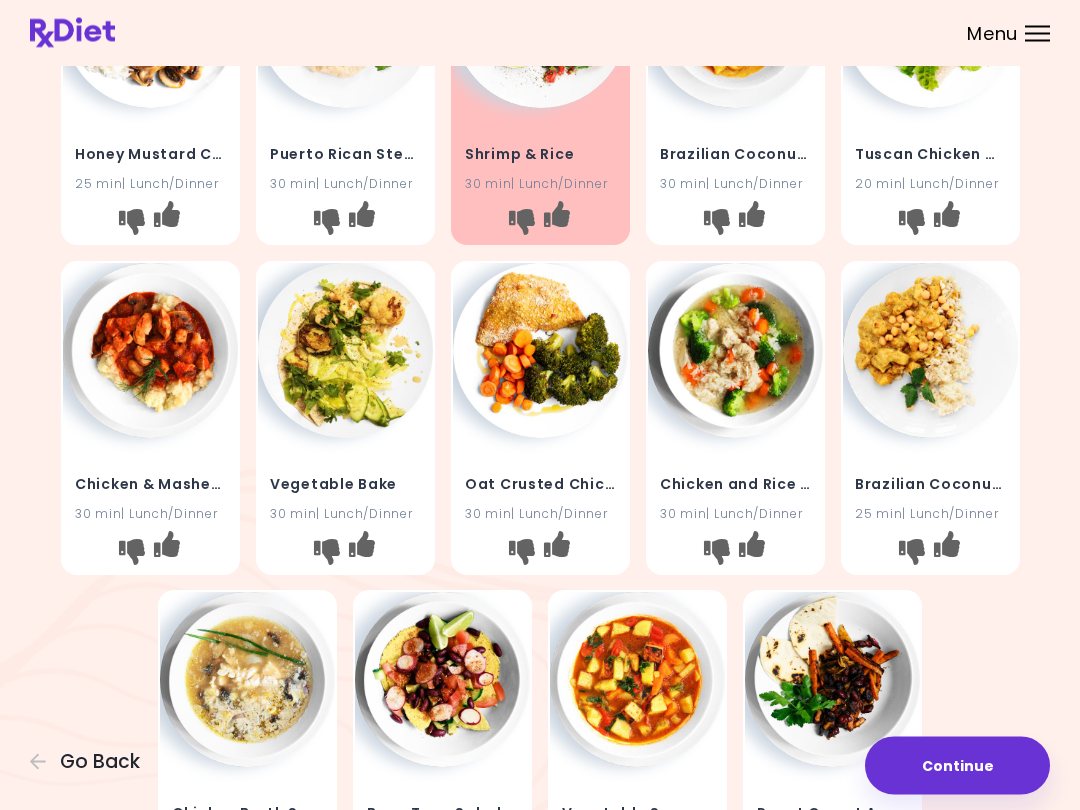 click at bounding box center [150, 351] 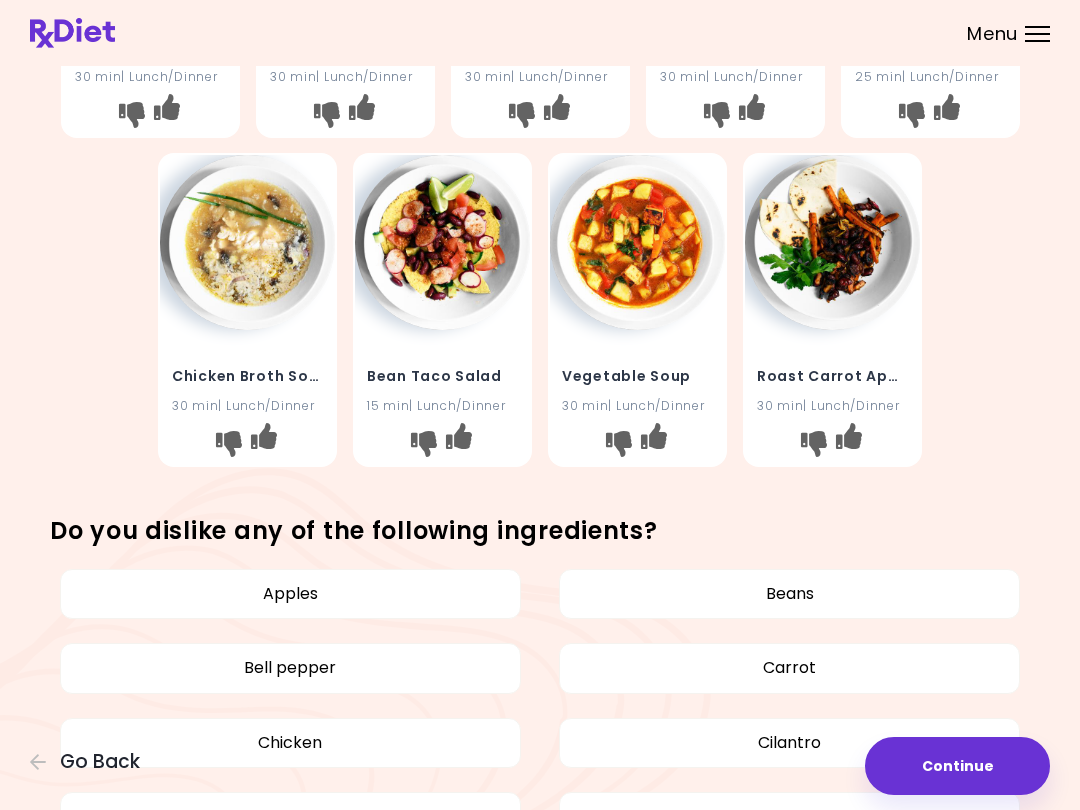 scroll, scrollTop: 621, scrollLeft: 0, axis: vertical 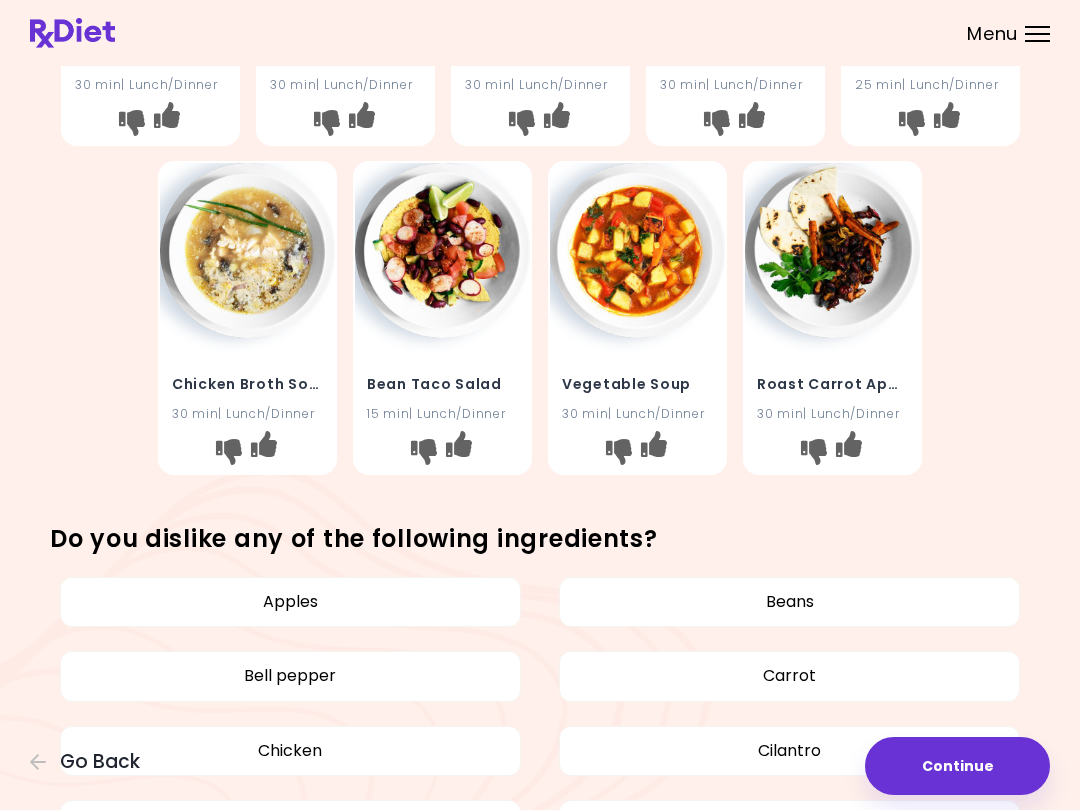 click at bounding box center [814, 452] 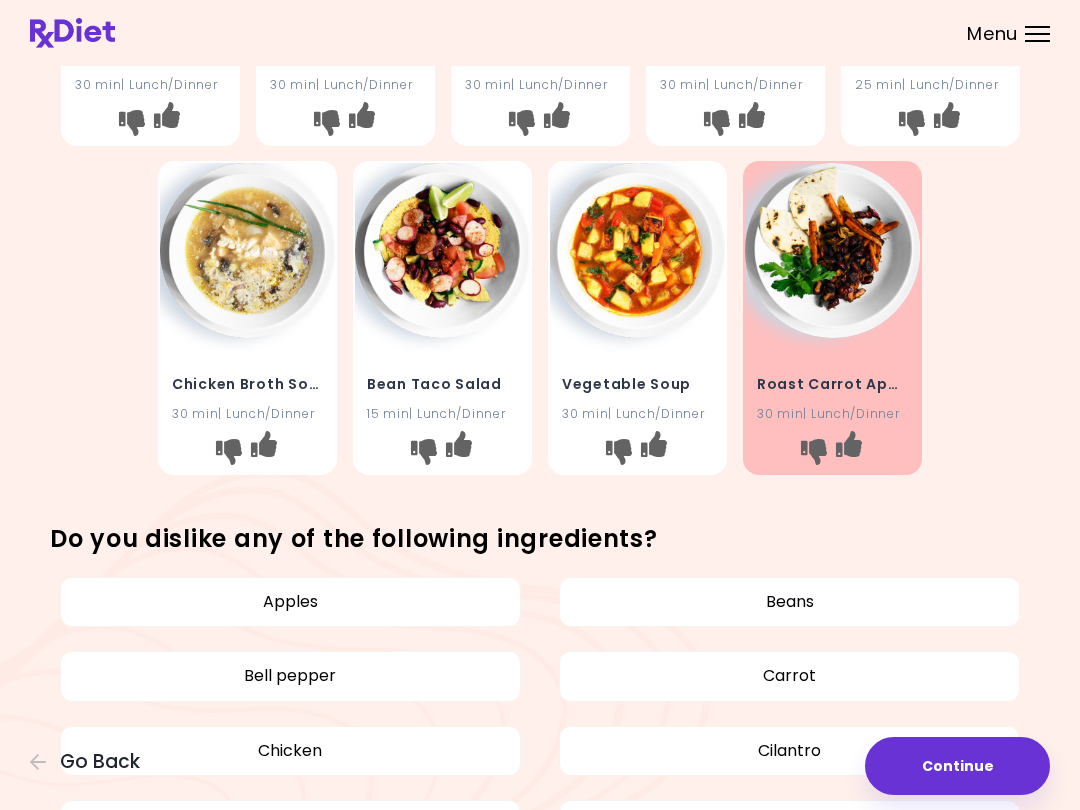click at bounding box center [619, 452] 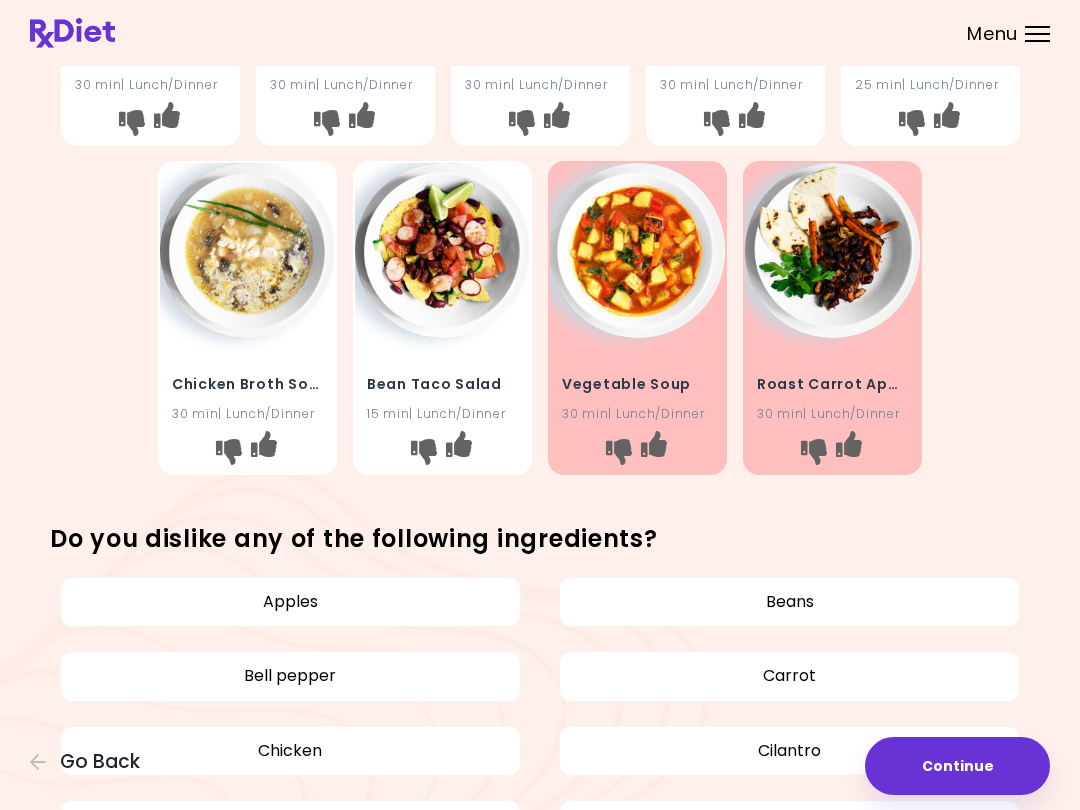 click at bounding box center (229, 452) 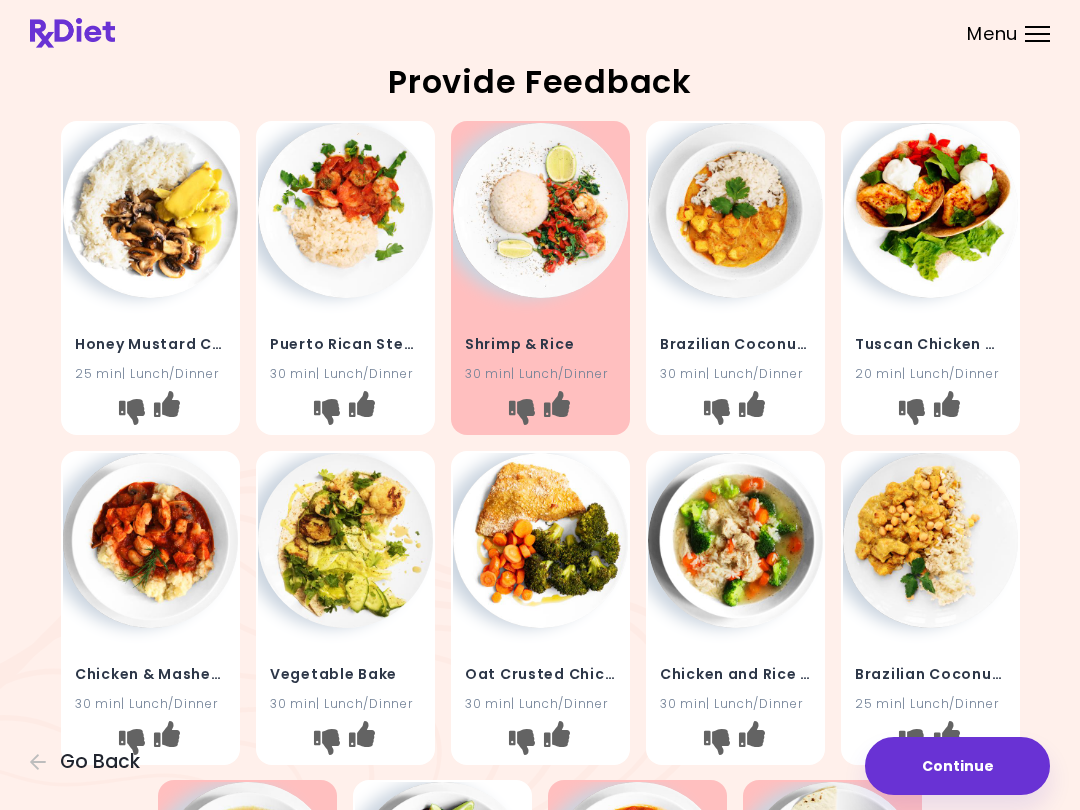 scroll, scrollTop: 0, scrollLeft: 0, axis: both 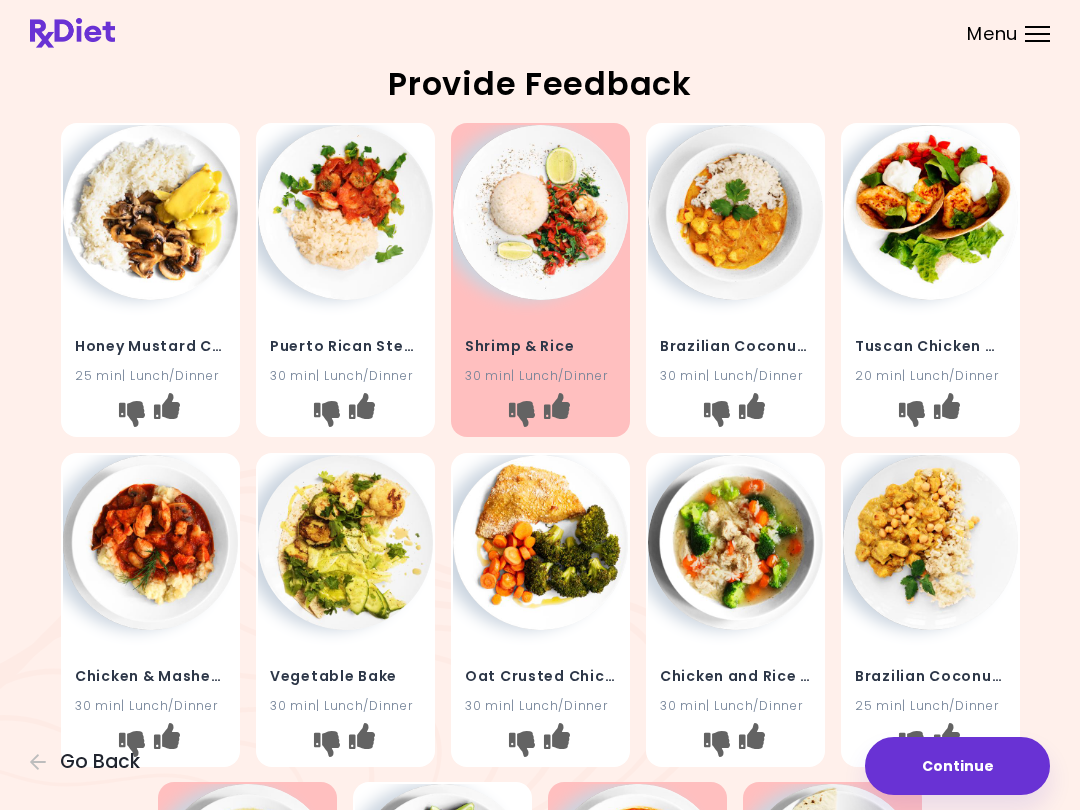 click at bounding box center [150, 212] 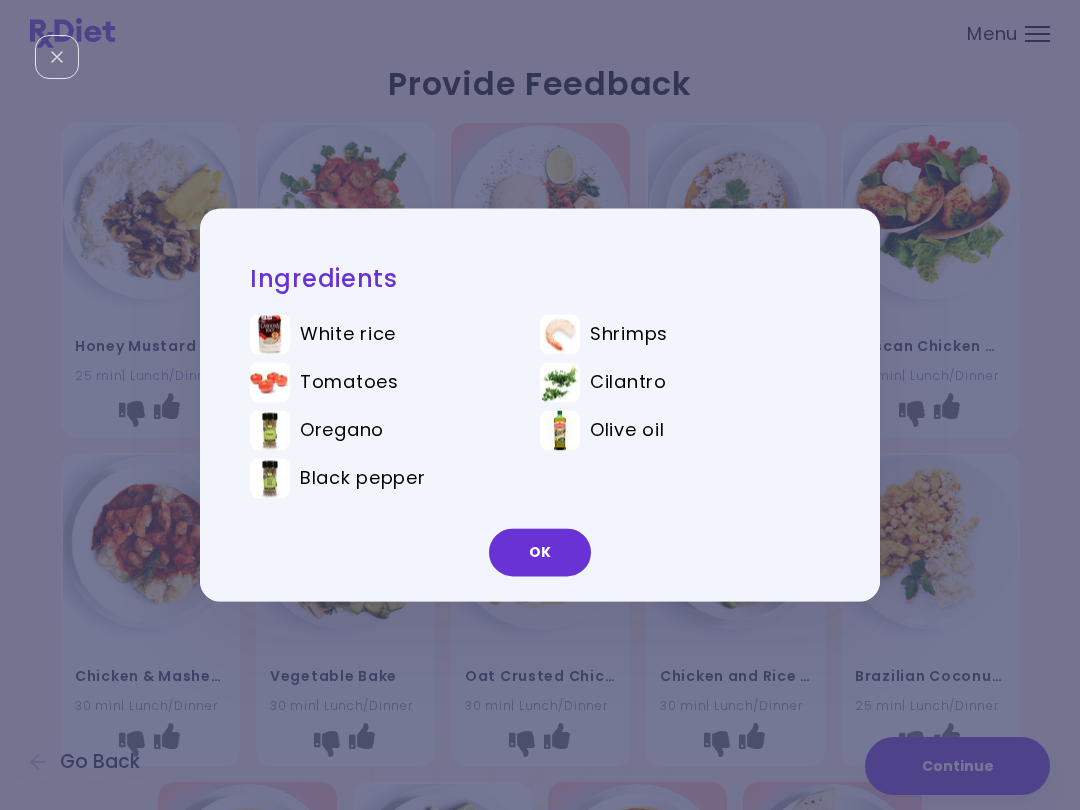 click on "OK" at bounding box center [540, 553] 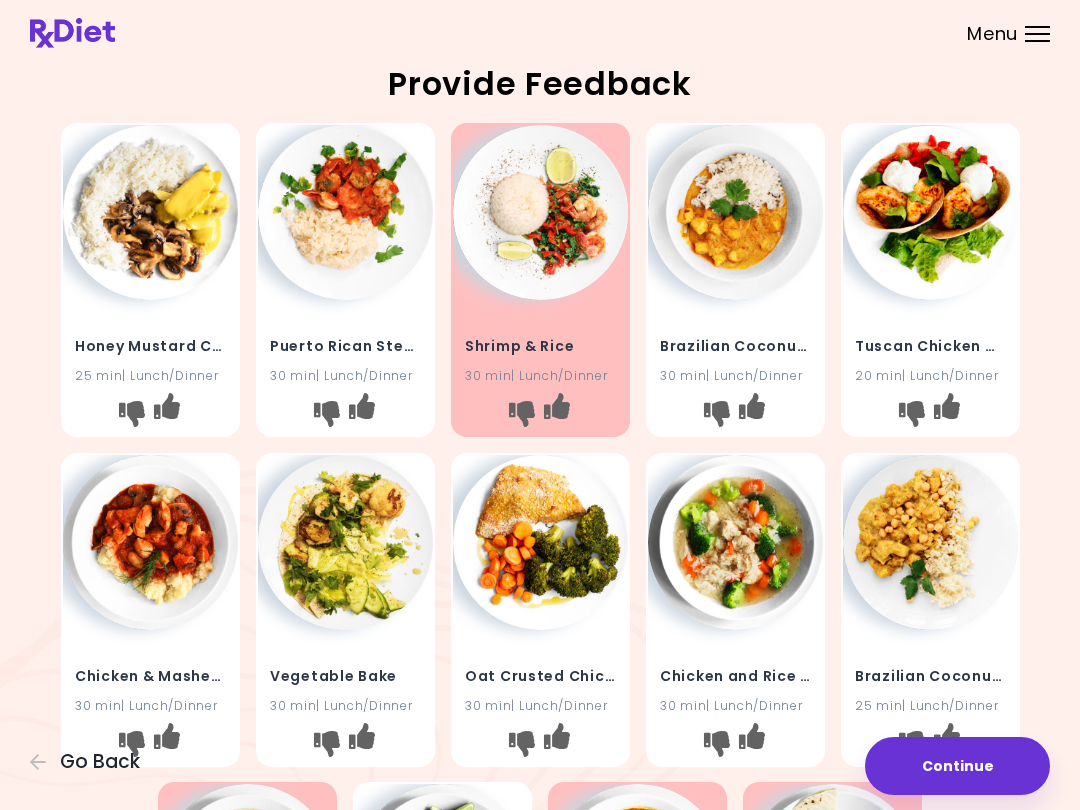 click at bounding box center (521, 414) 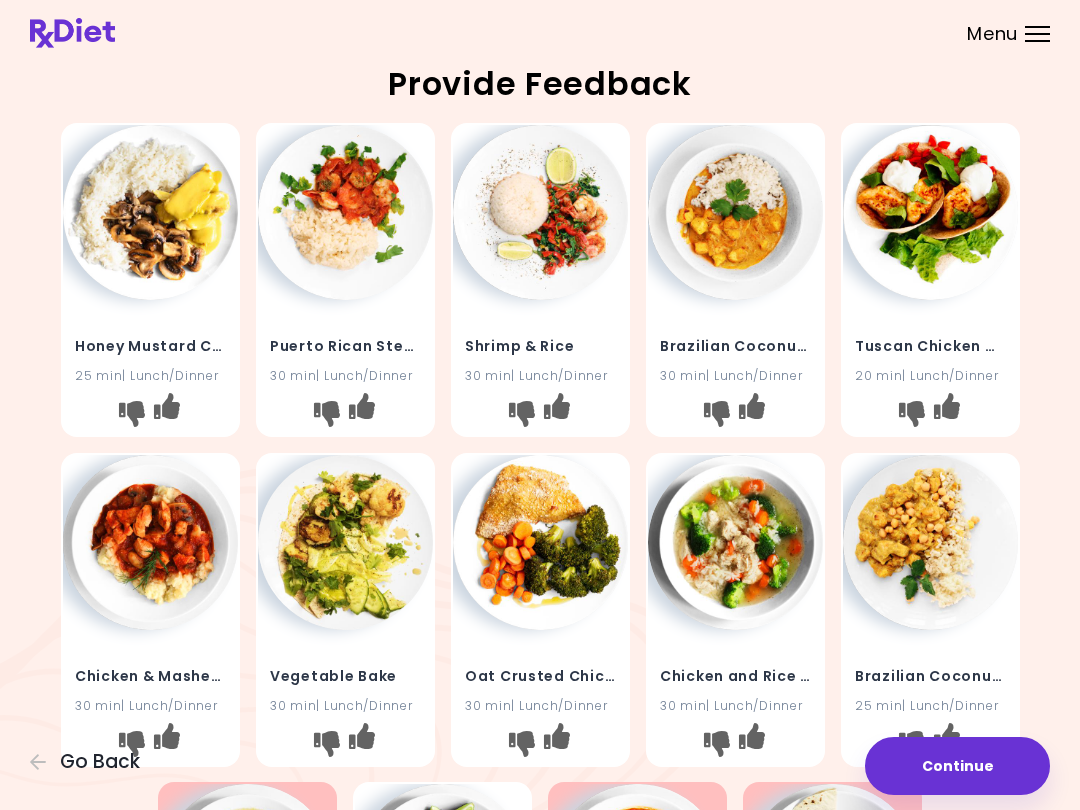 click at bounding box center [521, 414] 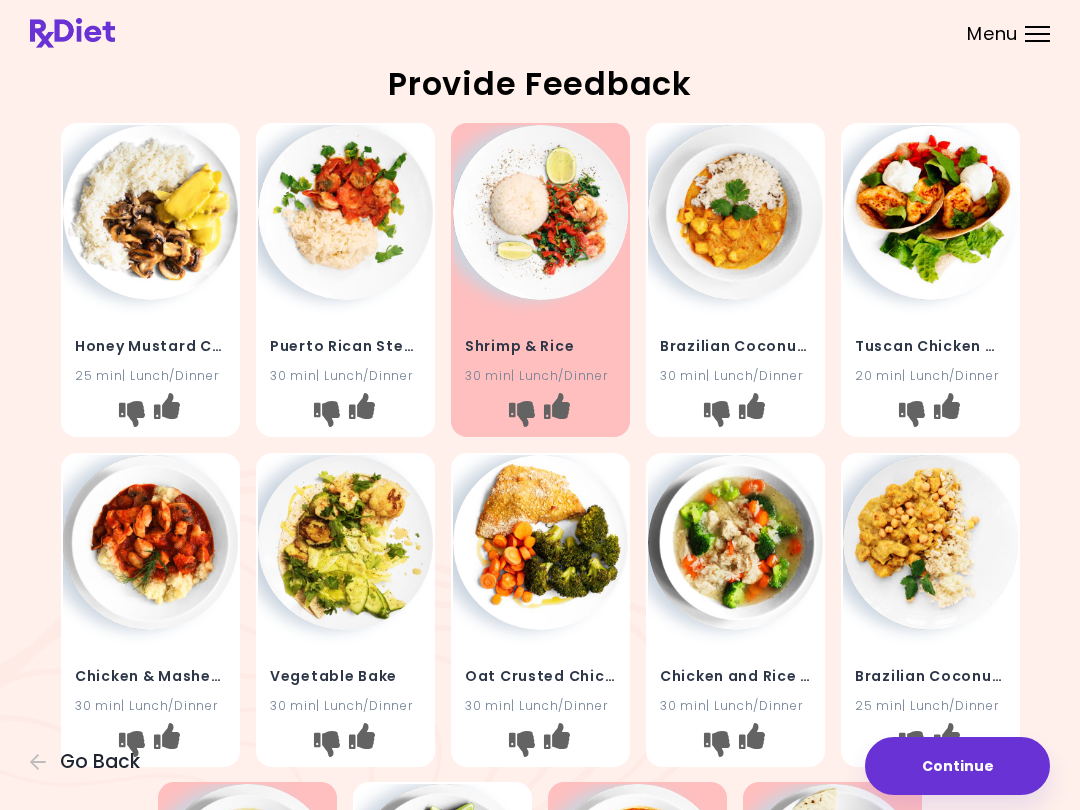 click on "Continue" at bounding box center (957, 766) 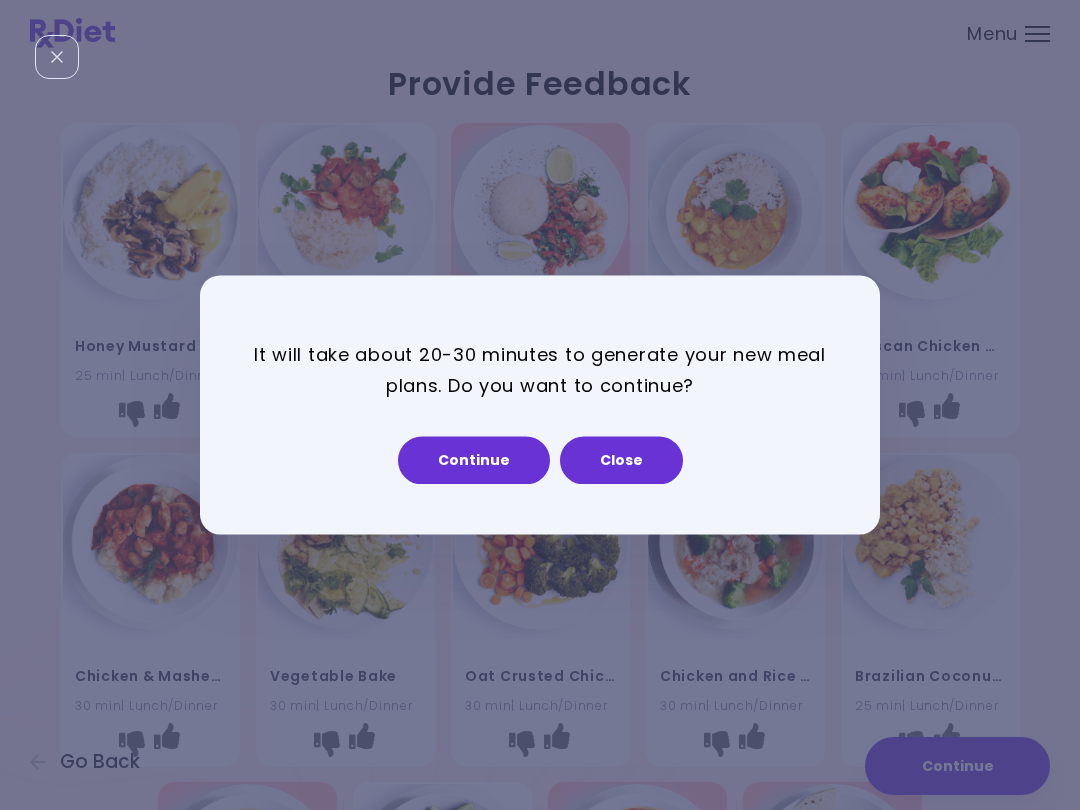 click on "Continue" at bounding box center (474, 461) 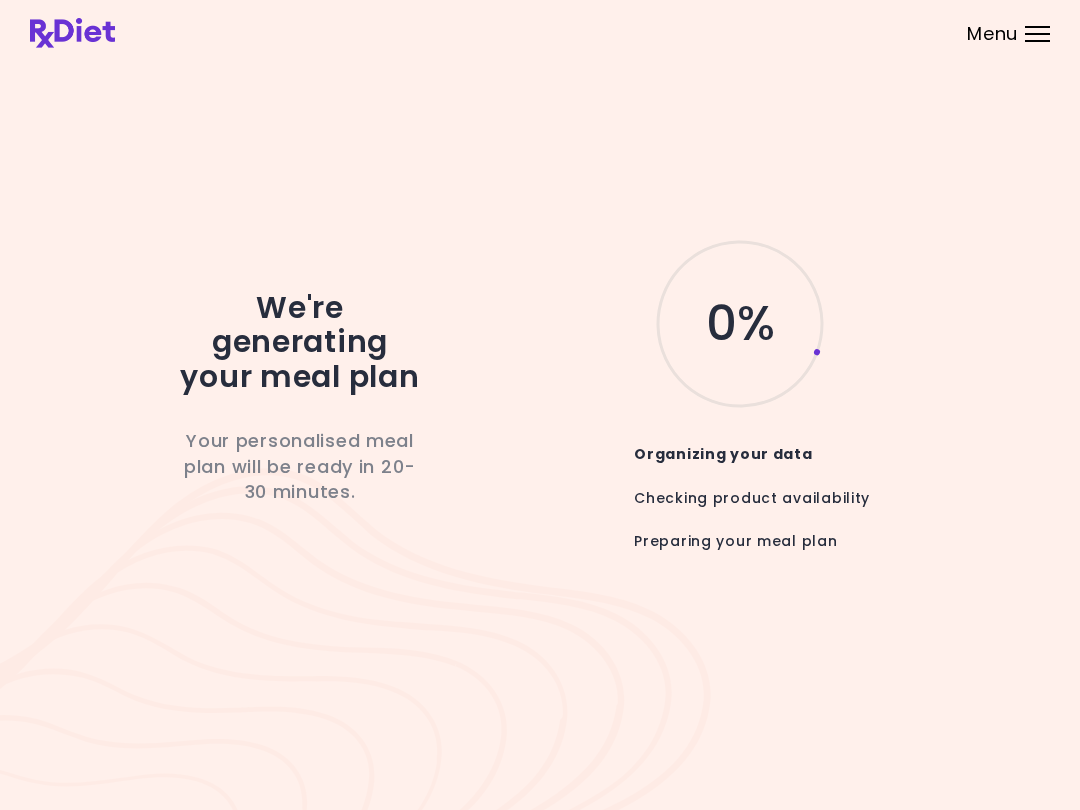 click on "We're generating your meal plan Your personalised meal plan will be ready in 20-30 minutes. 0 % Organizing your data Checking product availability Preparing your meal plan" at bounding box center [540, 405] 